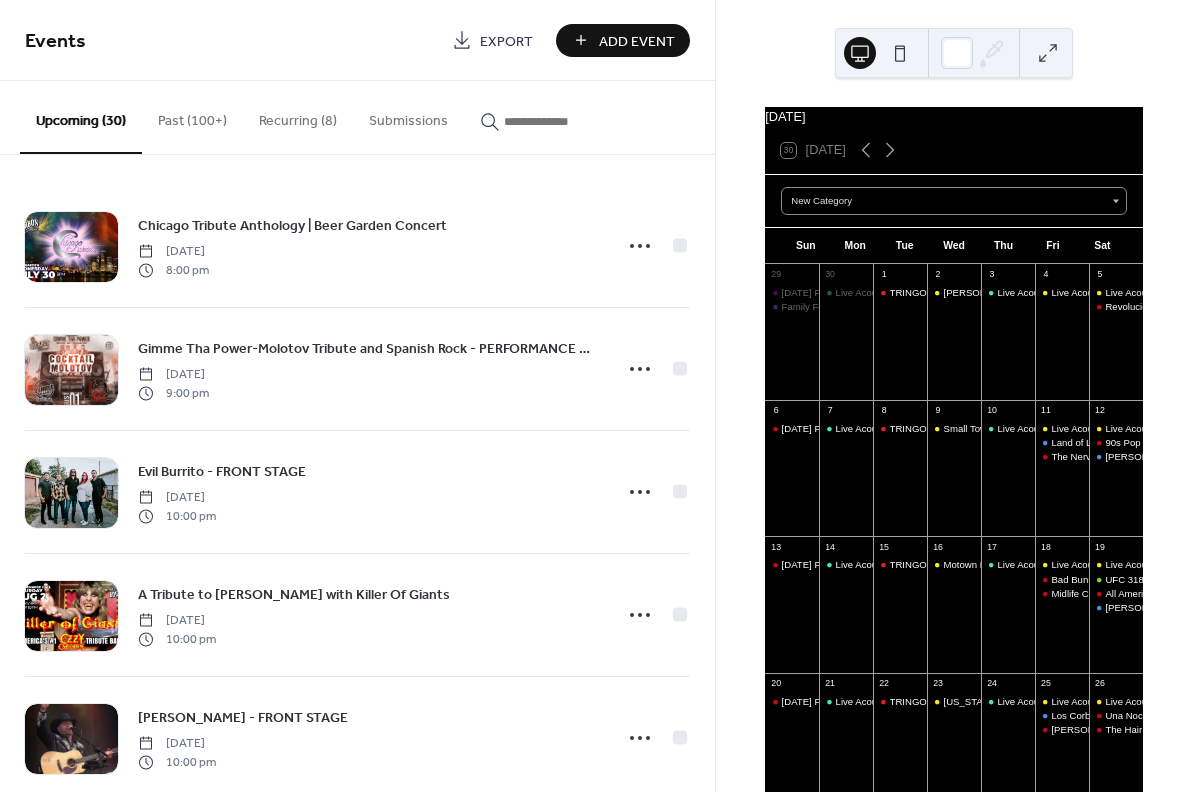 scroll, scrollTop: 0, scrollLeft: 0, axis: both 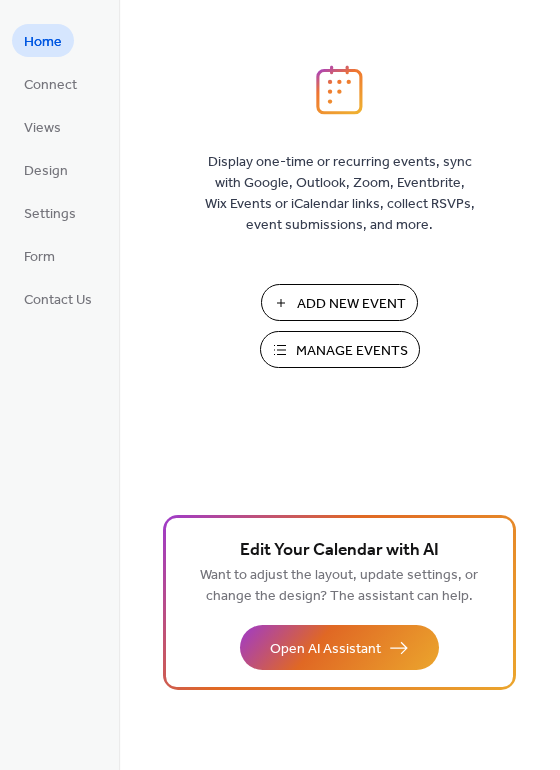 click on "Add New Event" at bounding box center [351, 304] 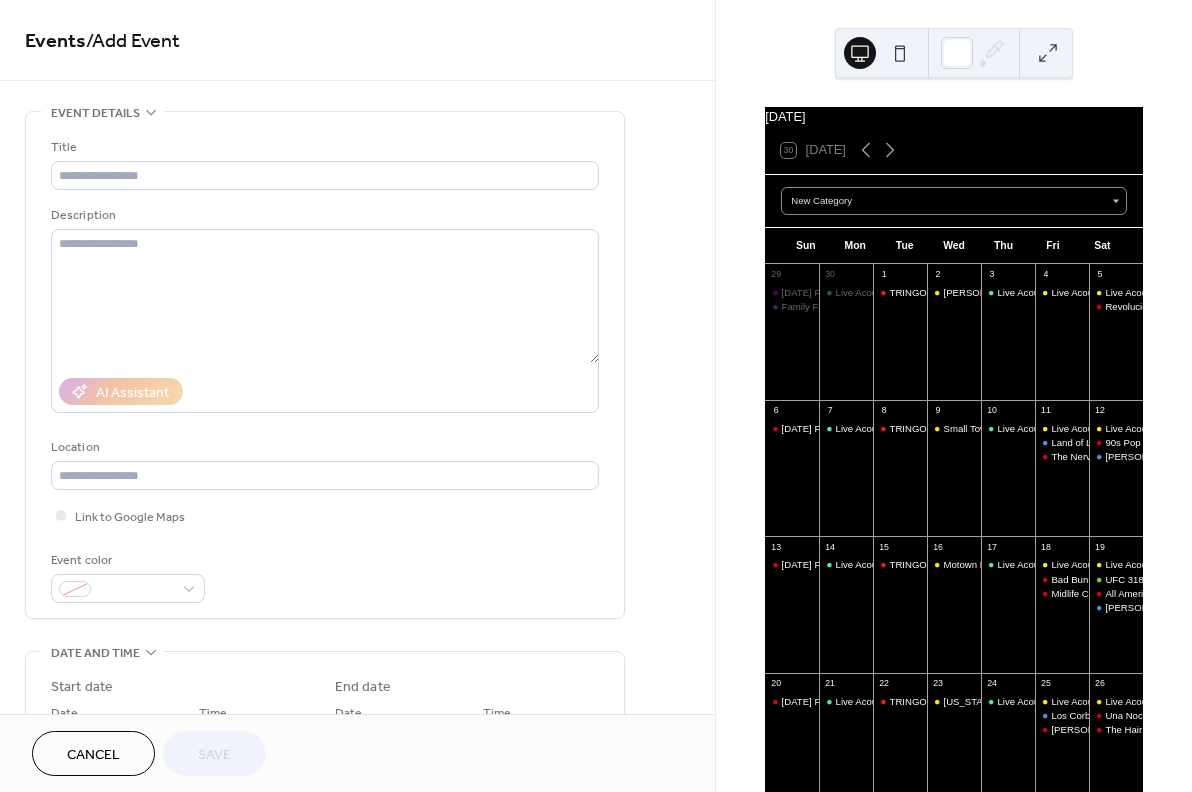 scroll, scrollTop: 0, scrollLeft: 0, axis: both 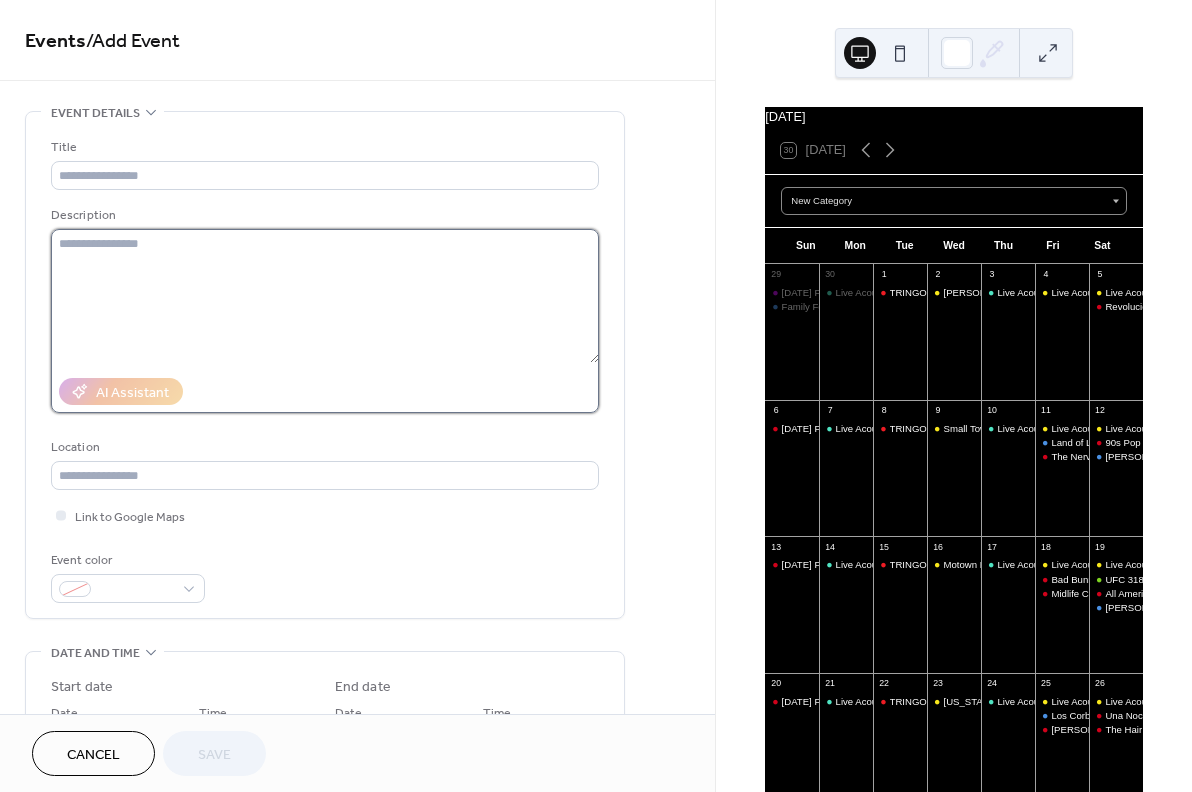 click at bounding box center [325, 296] 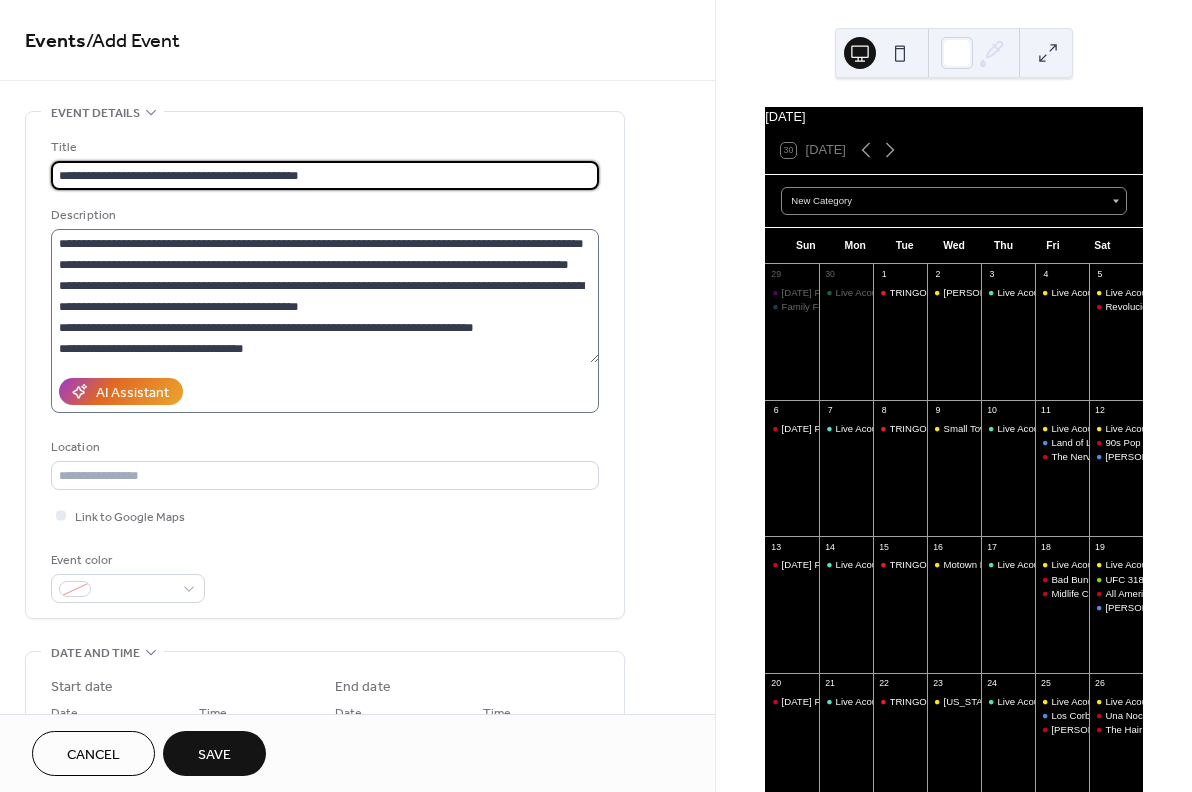type on "**********" 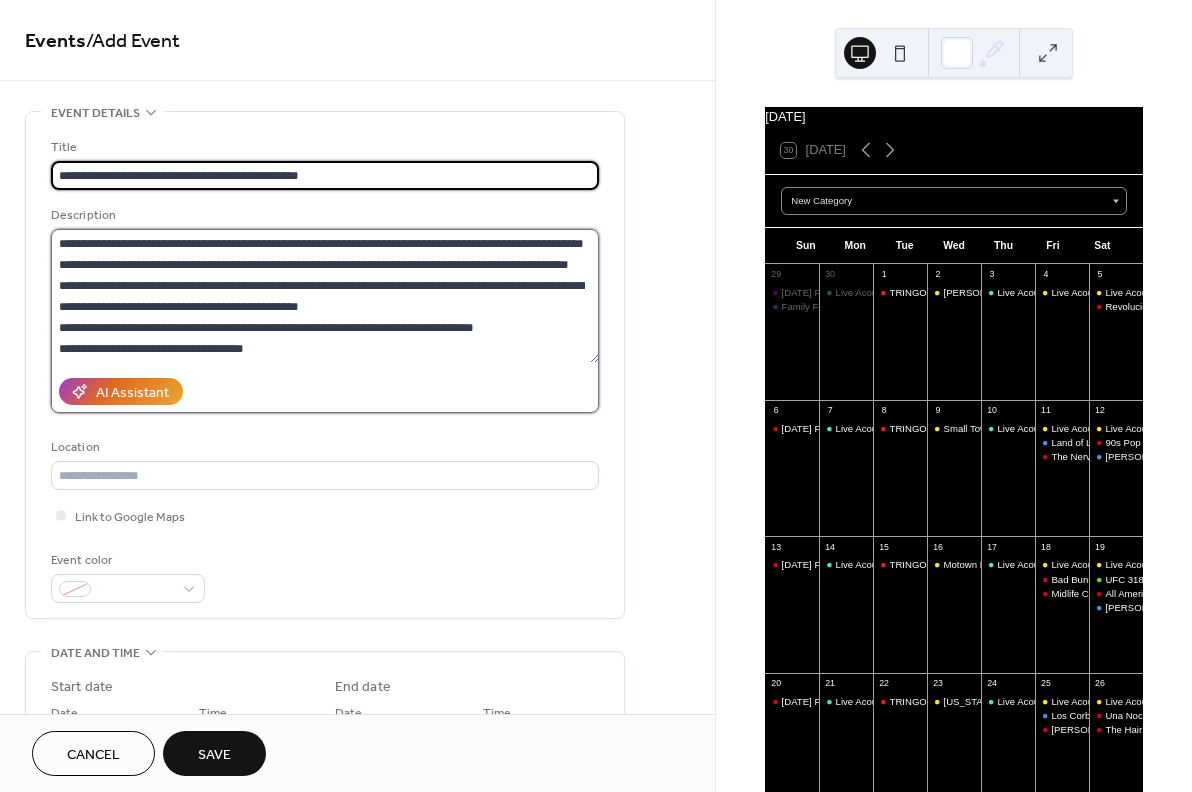 click on "**********" at bounding box center (325, 296) 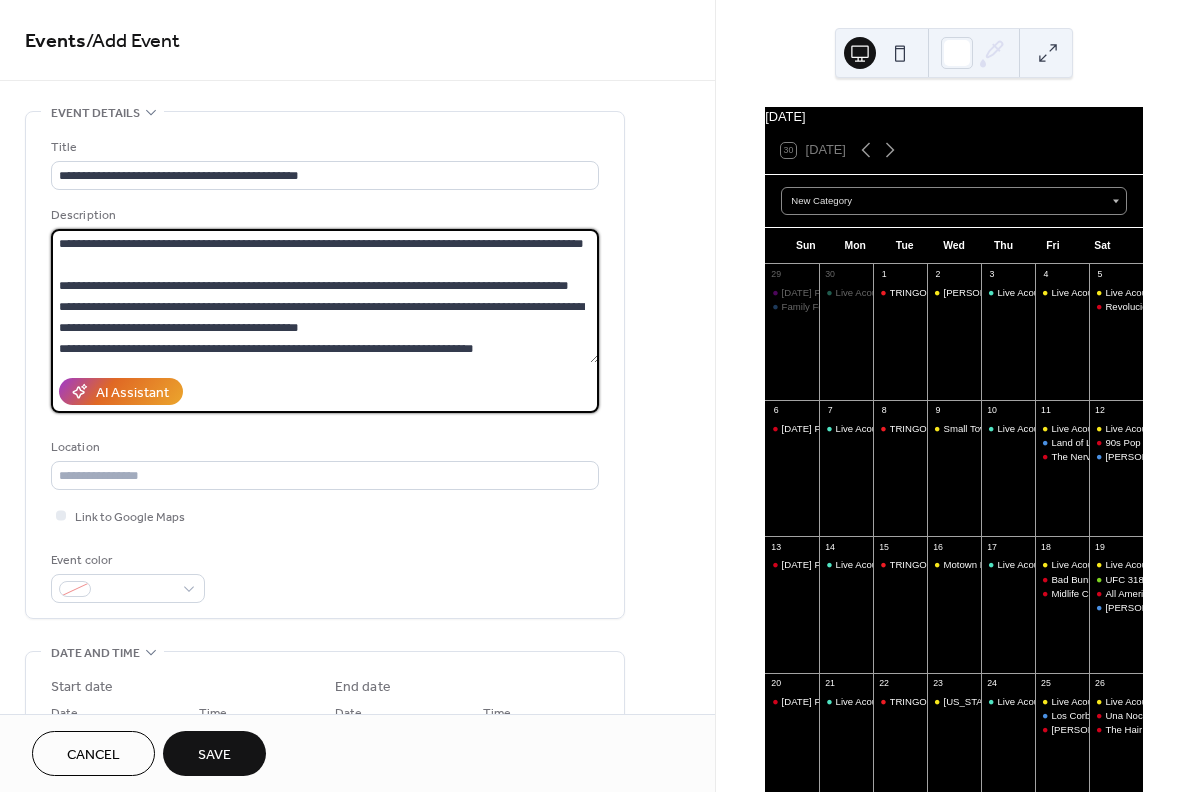 click on "**********" at bounding box center [325, 296] 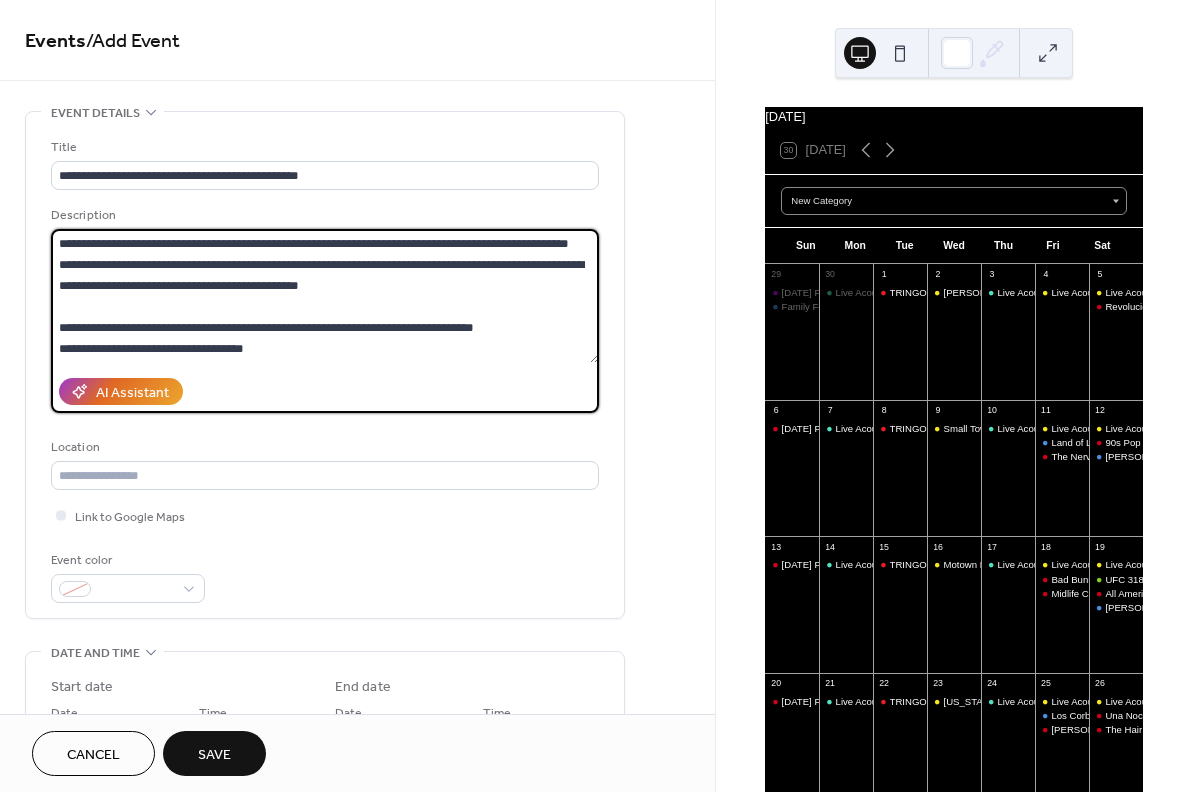 scroll, scrollTop: 63, scrollLeft: 0, axis: vertical 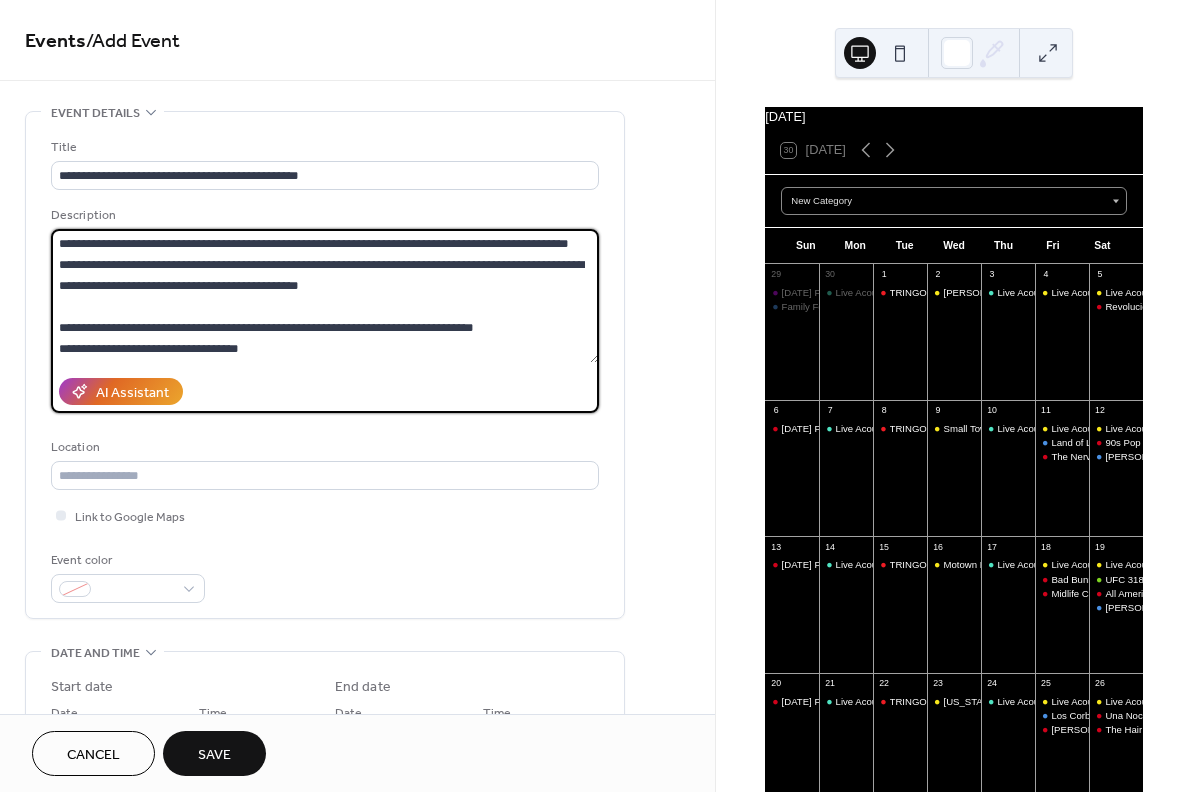 click on "**********" at bounding box center (325, 296) 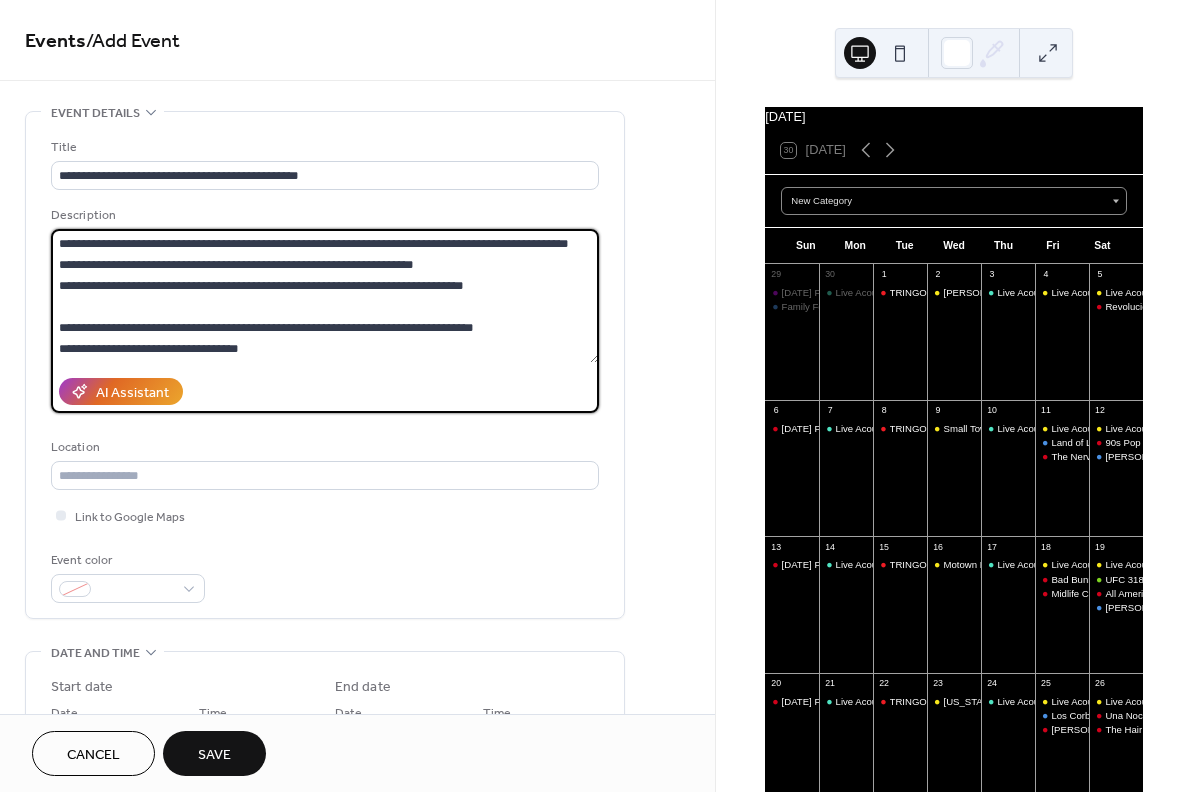 click on "**********" at bounding box center [325, 296] 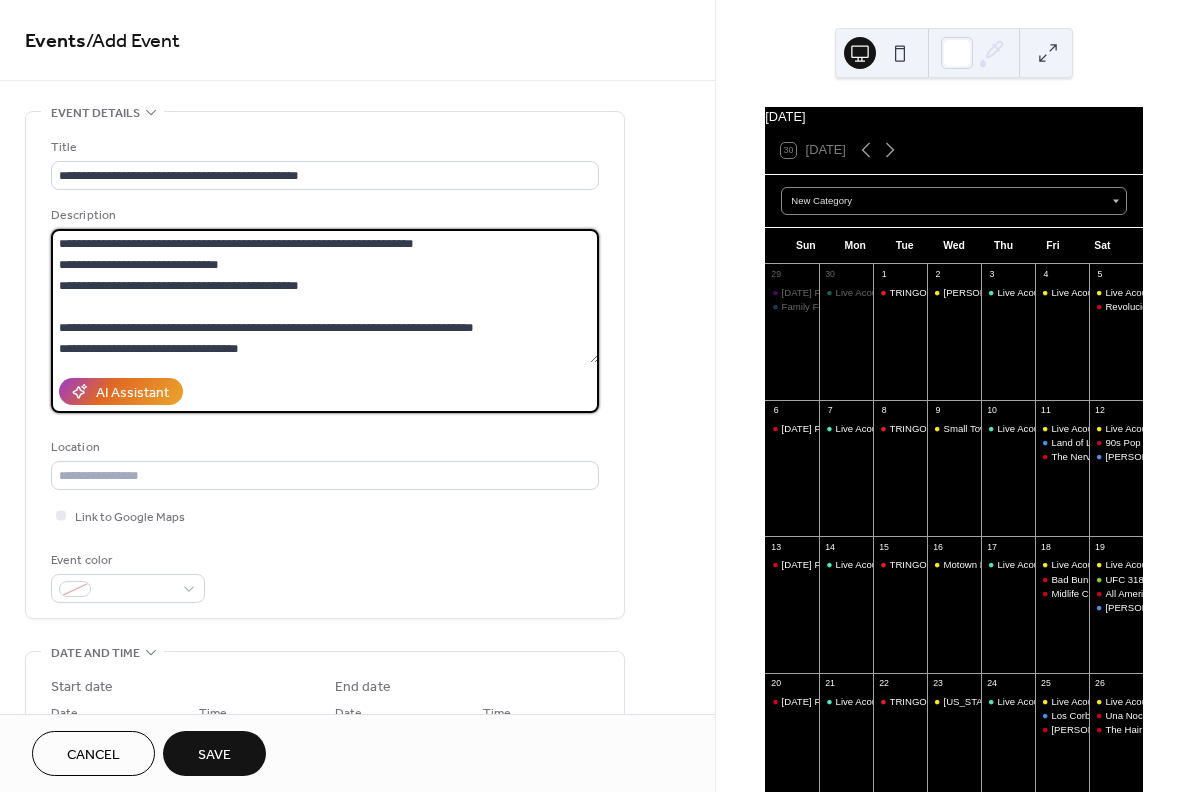 click on "**********" at bounding box center (325, 296) 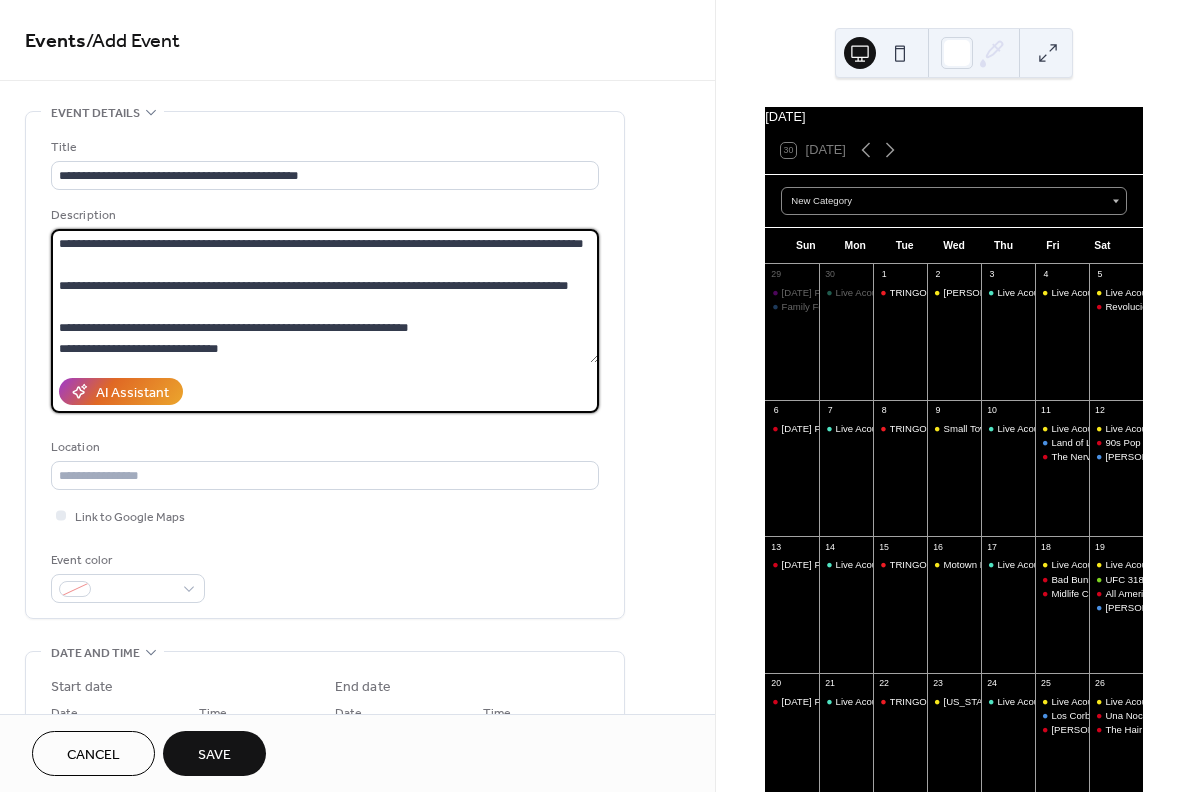 scroll, scrollTop: 0, scrollLeft: 0, axis: both 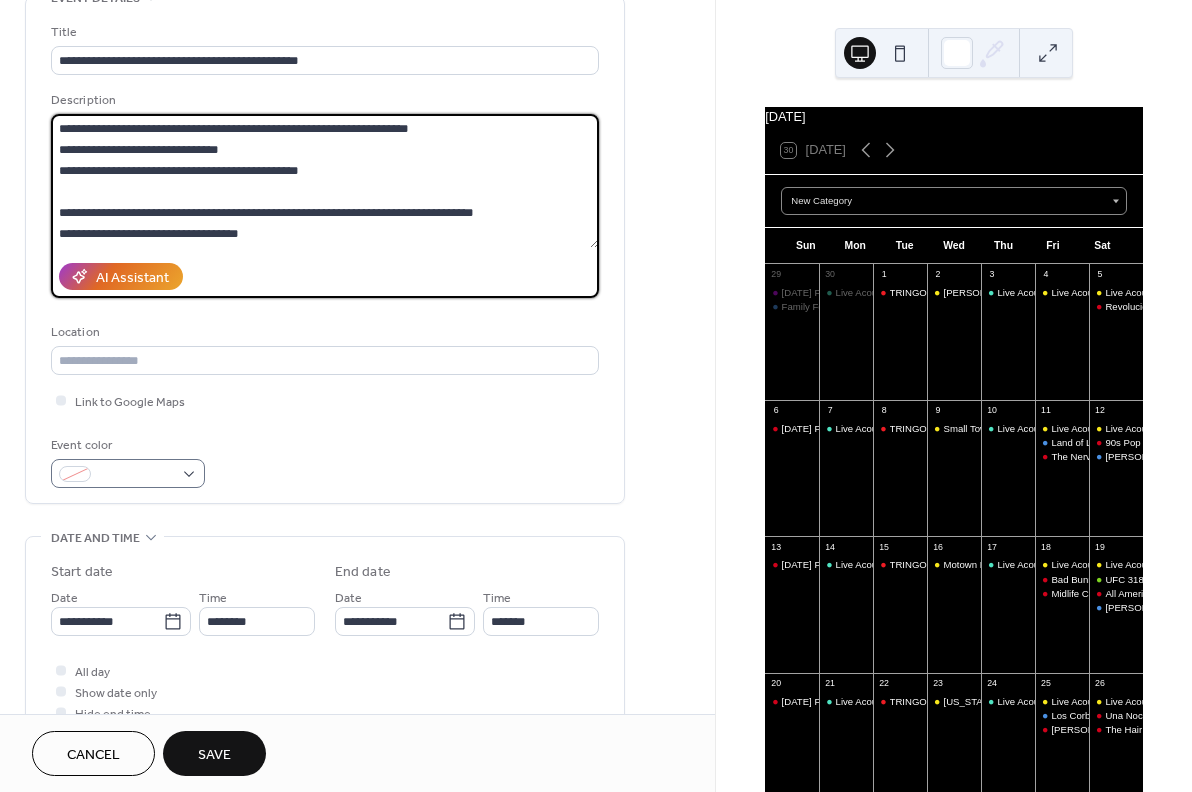 type on "**********" 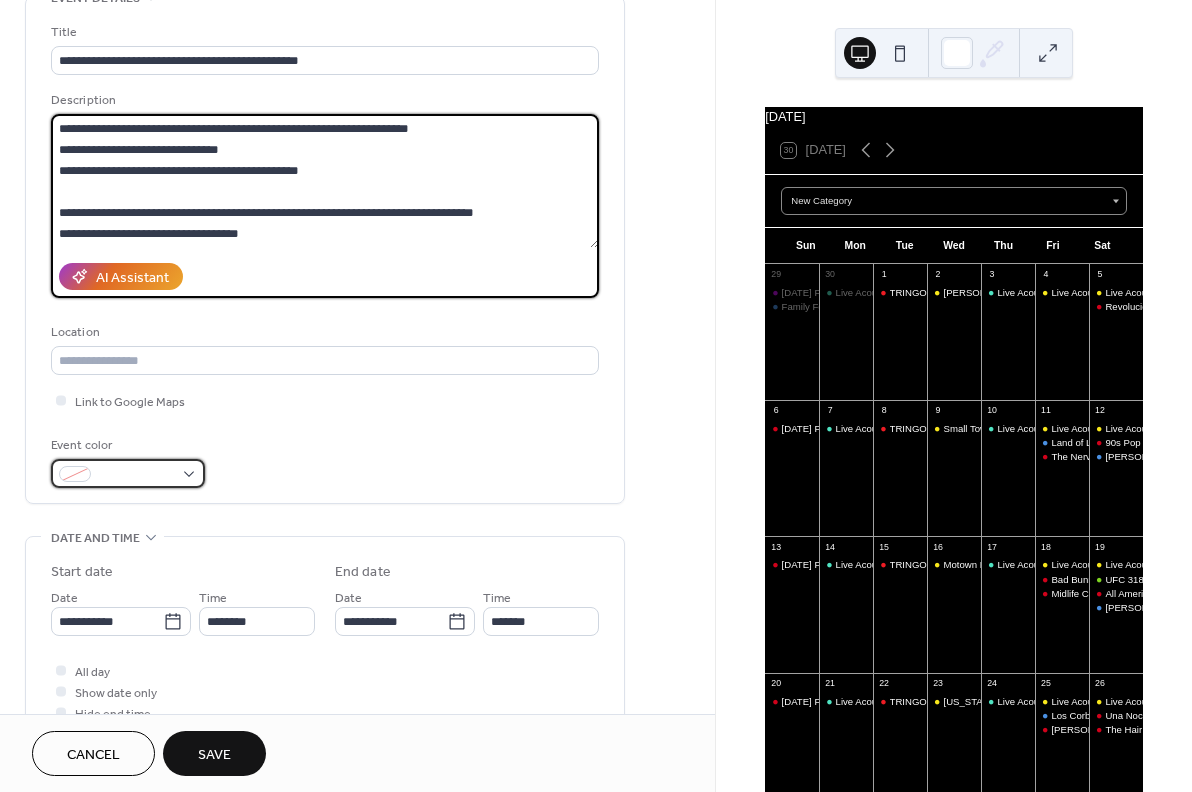 click at bounding box center [136, 475] 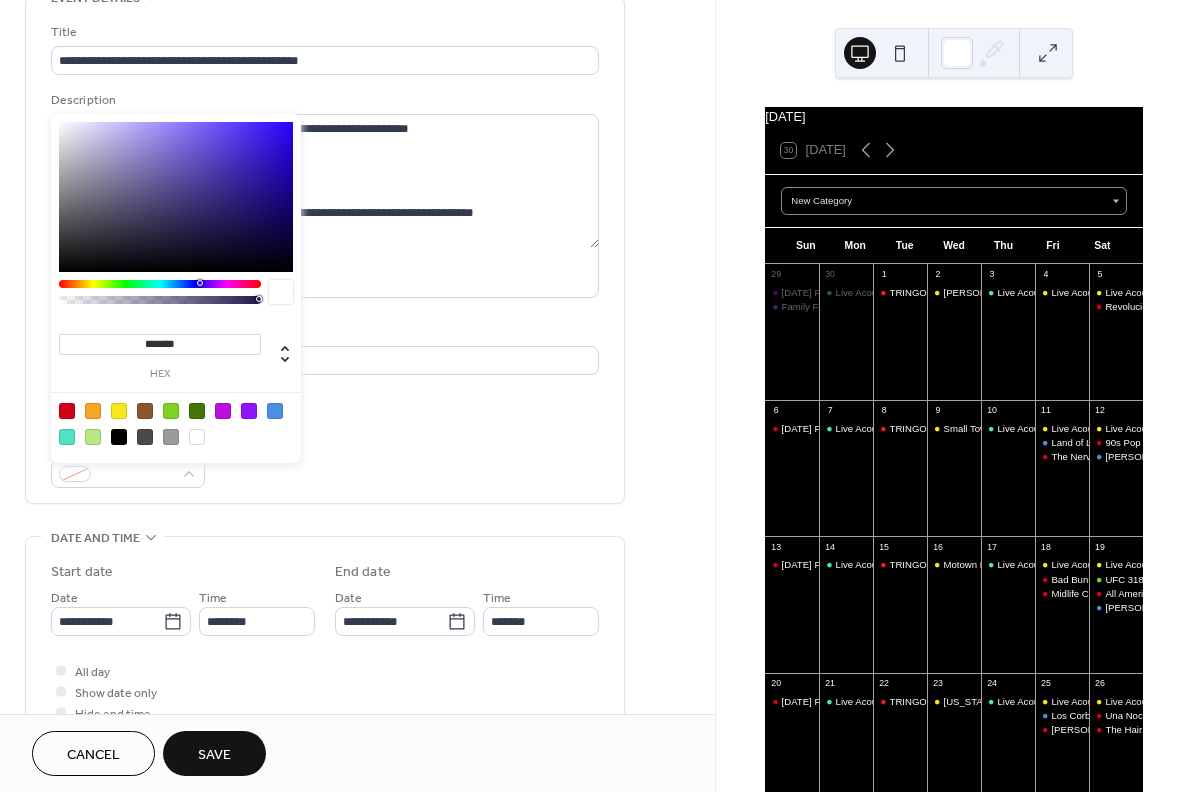 click at bounding box center [275, 411] 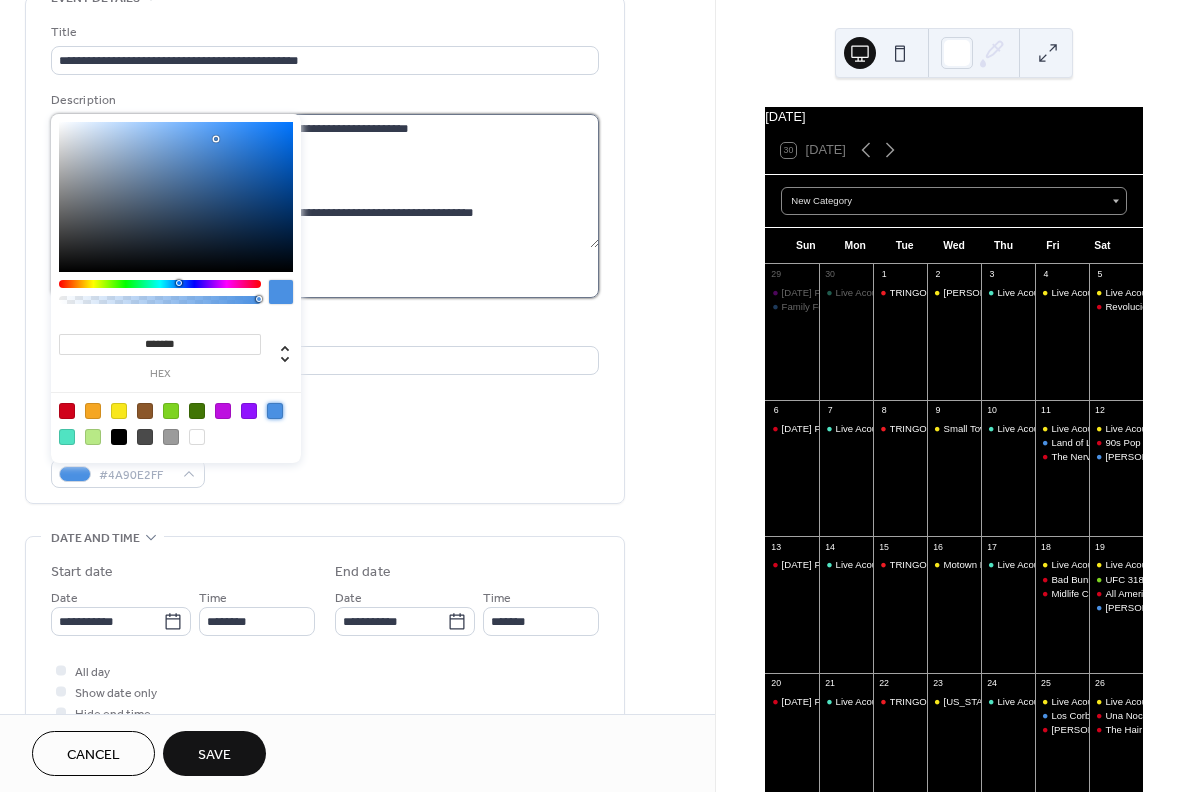 click on "**********" at bounding box center (325, 181) 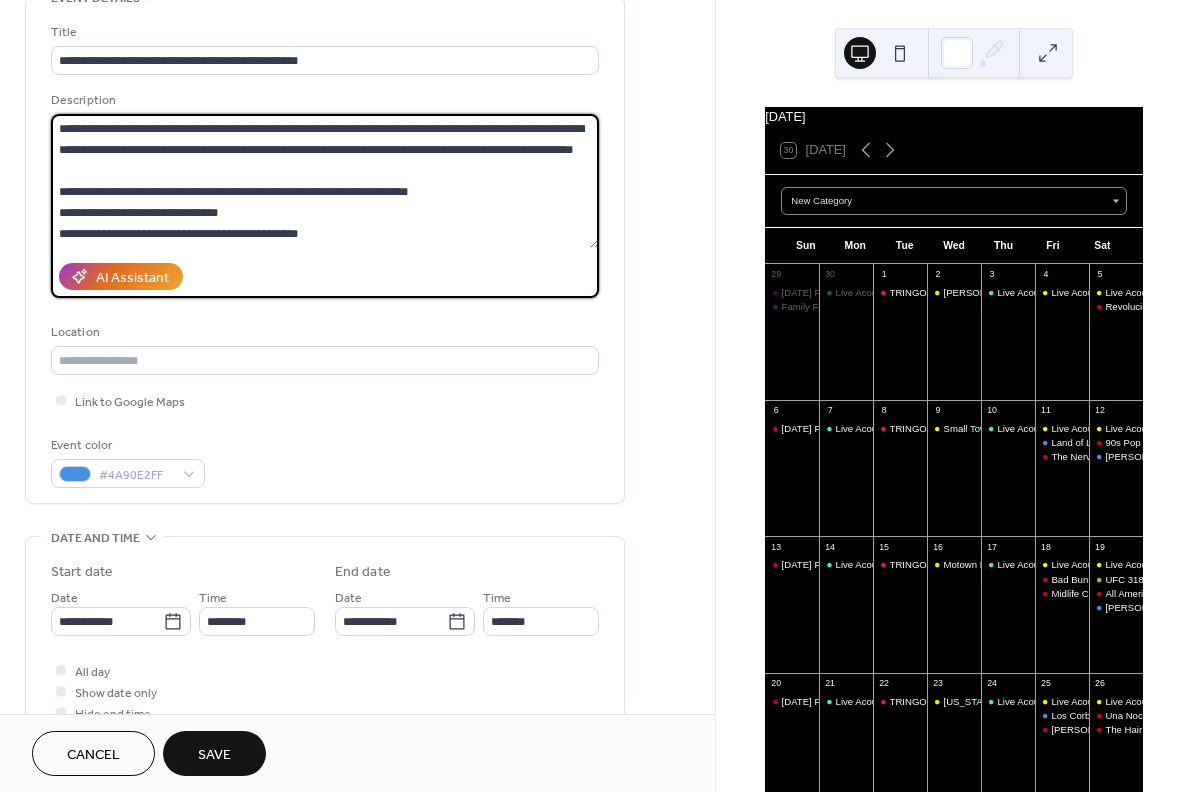 scroll, scrollTop: 0, scrollLeft: 0, axis: both 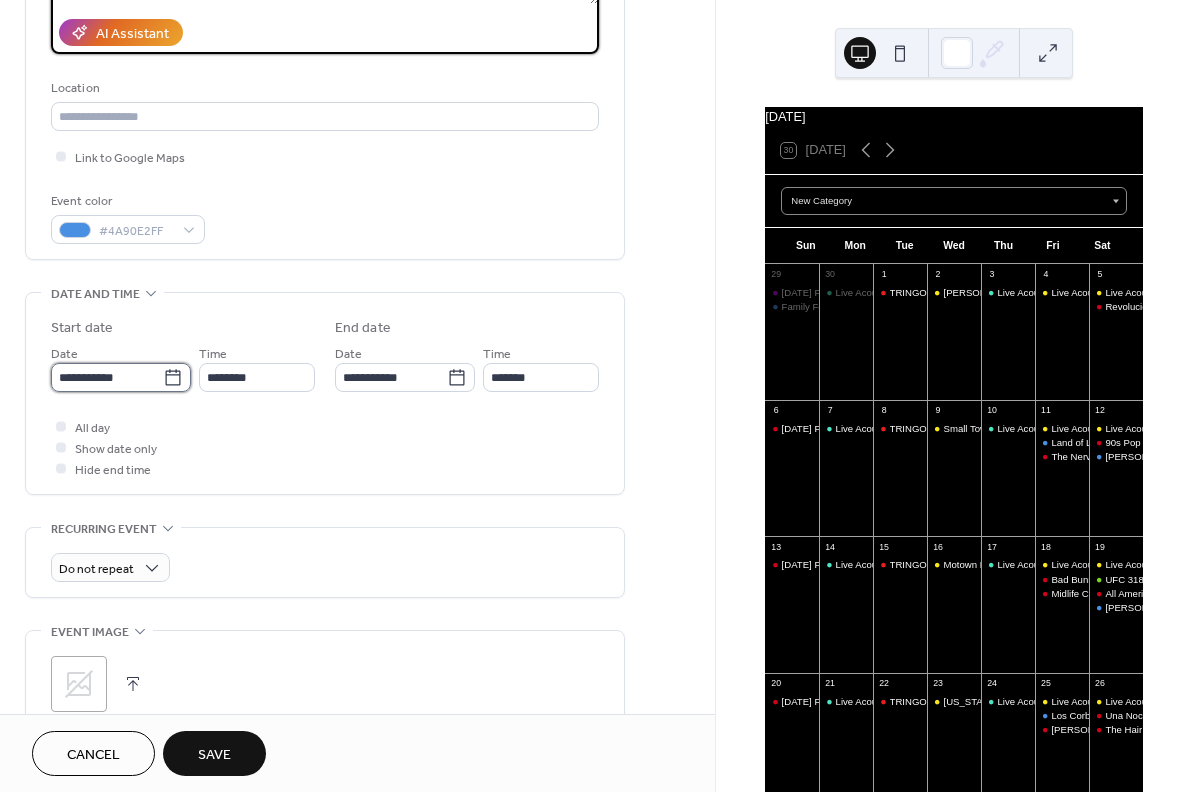 click on "**********" at bounding box center [107, 377] 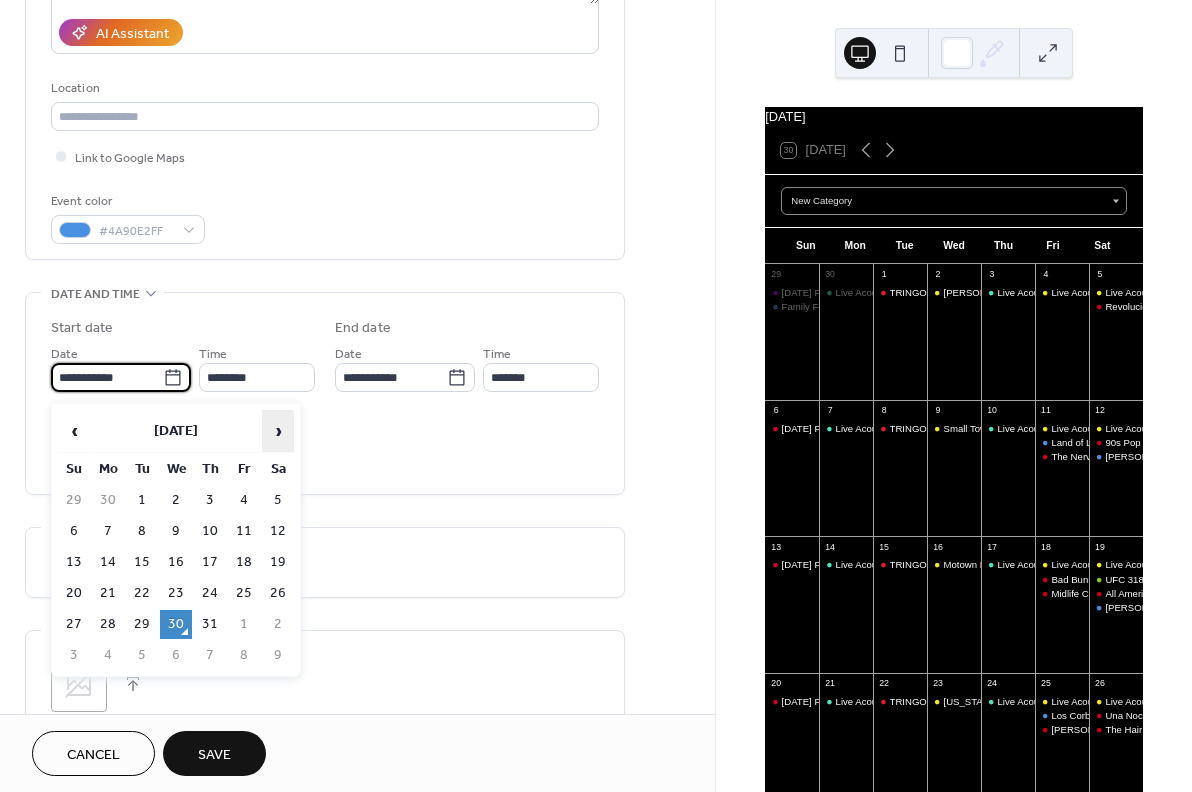 click on "›" at bounding box center (278, 431) 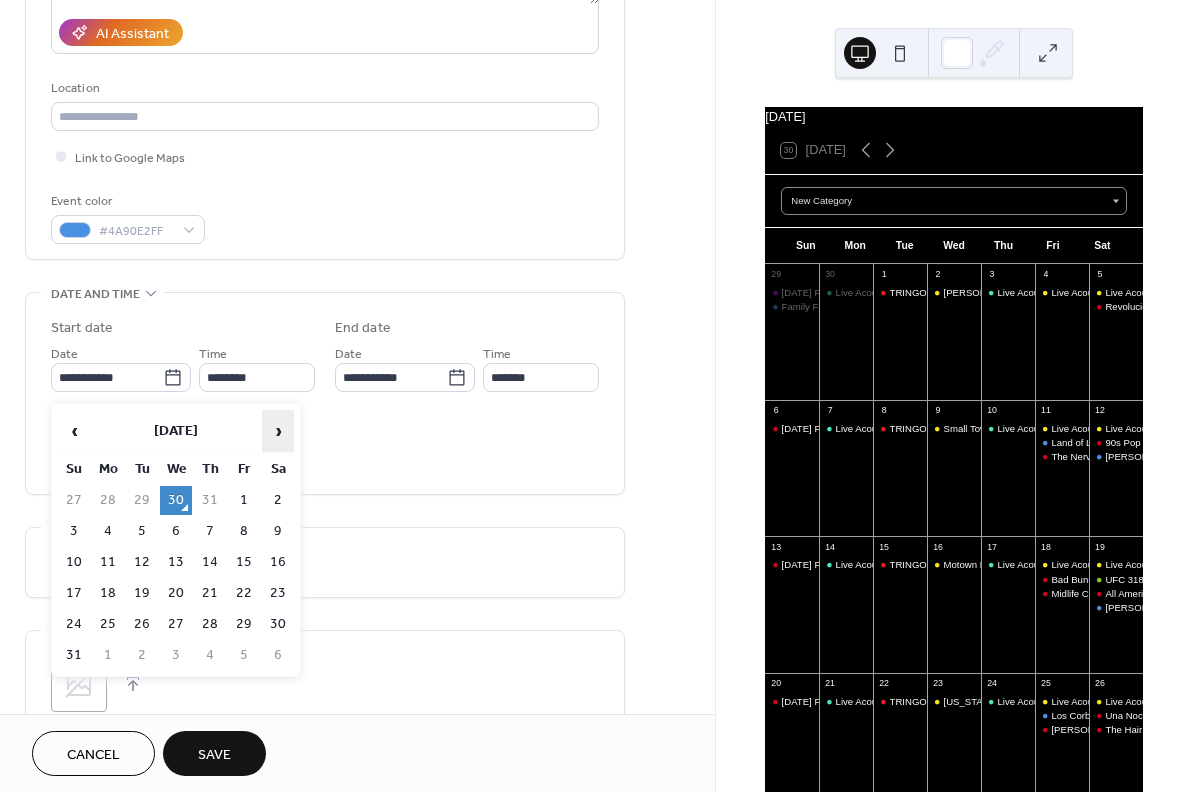 click on "›" at bounding box center (278, 431) 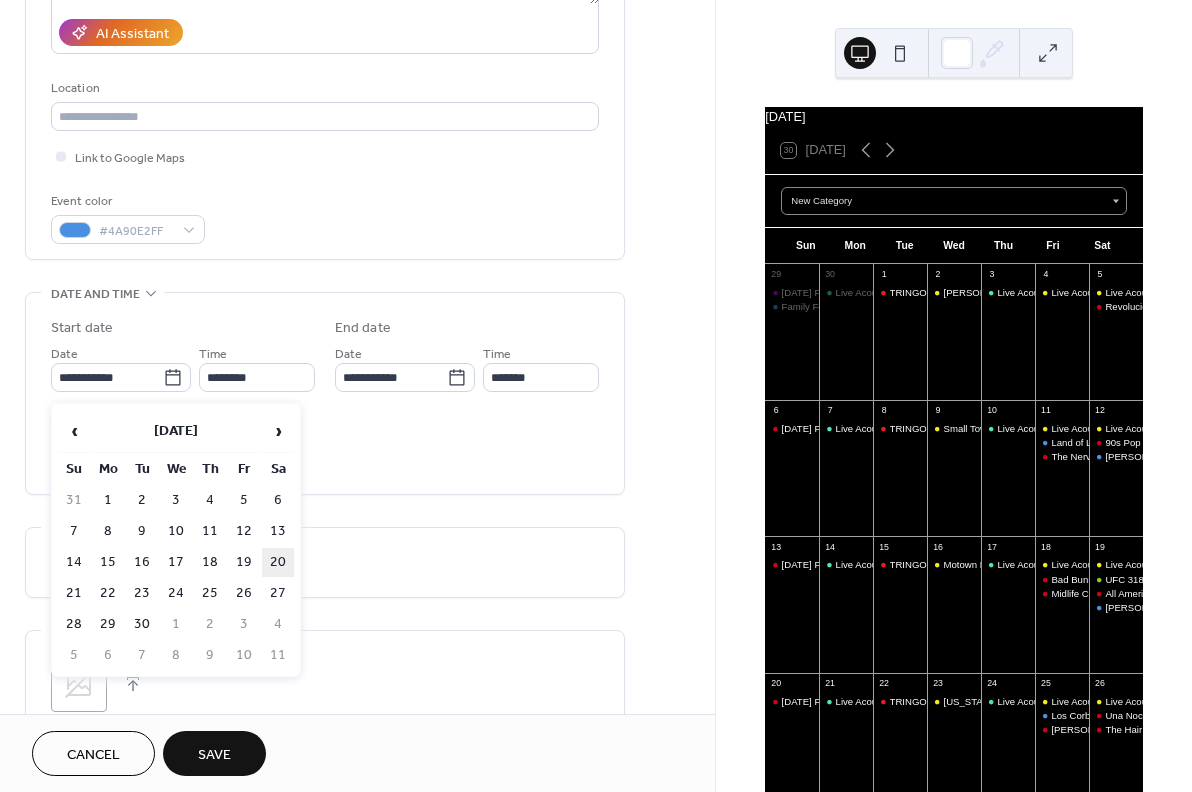 click on "20" at bounding box center (278, 562) 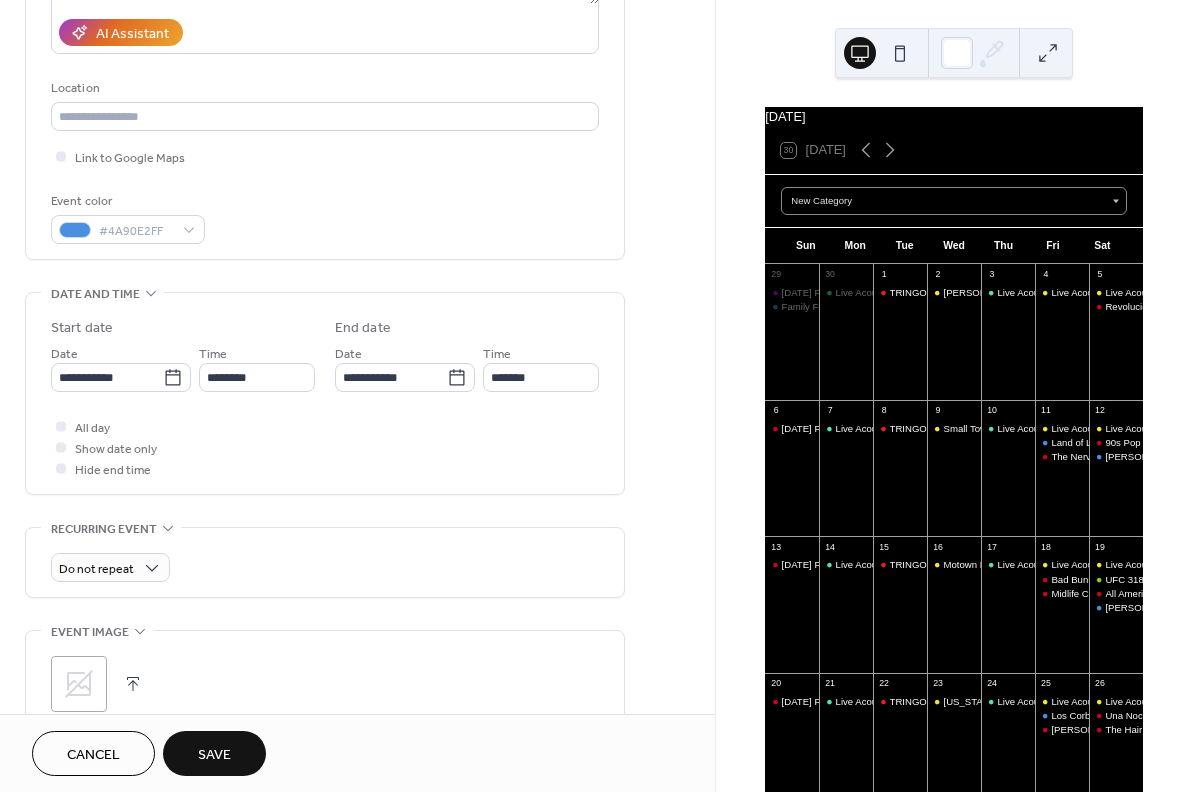 type on "**********" 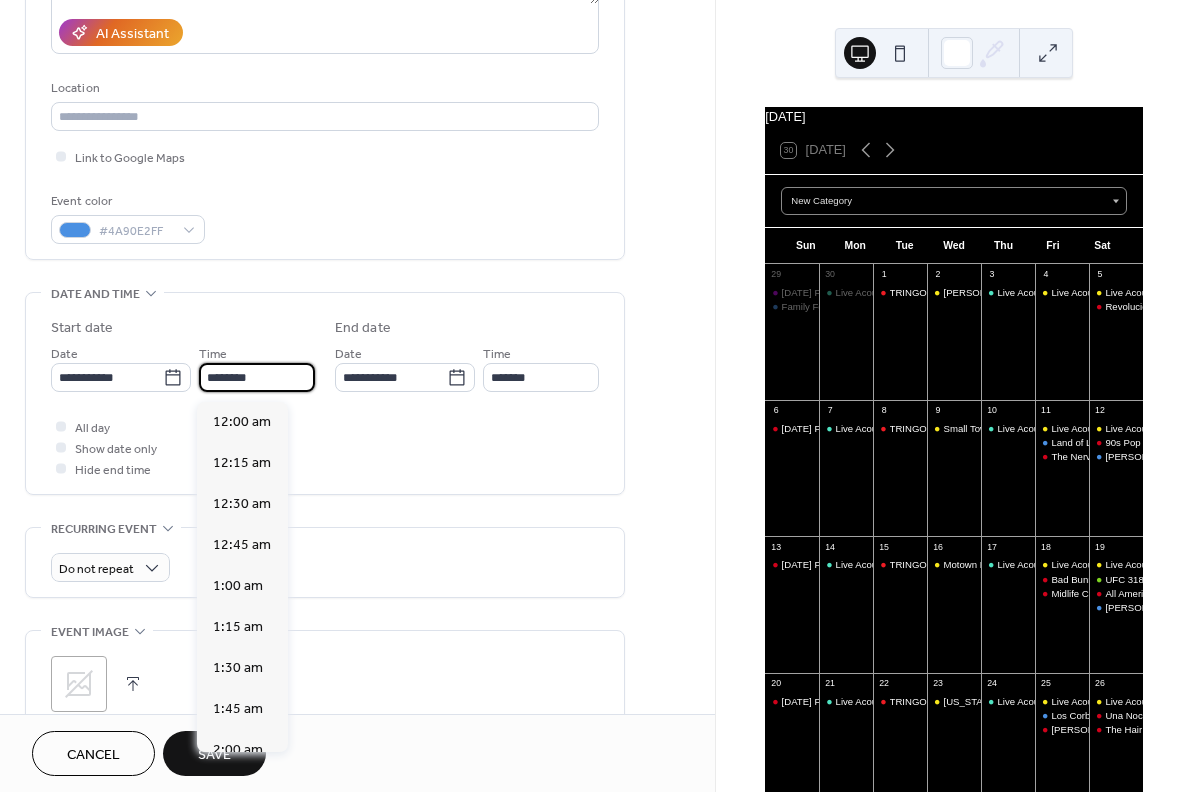 click on "********" at bounding box center (257, 377) 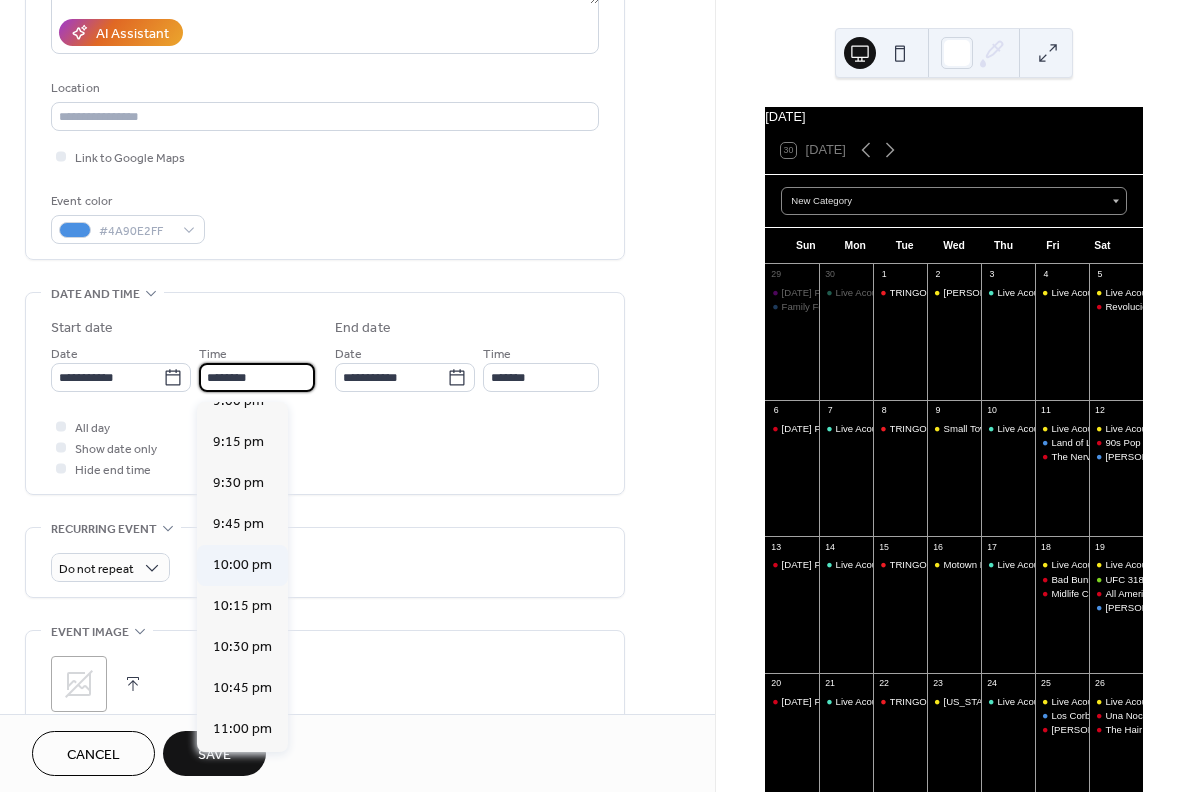 scroll, scrollTop: 3410, scrollLeft: 0, axis: vertical 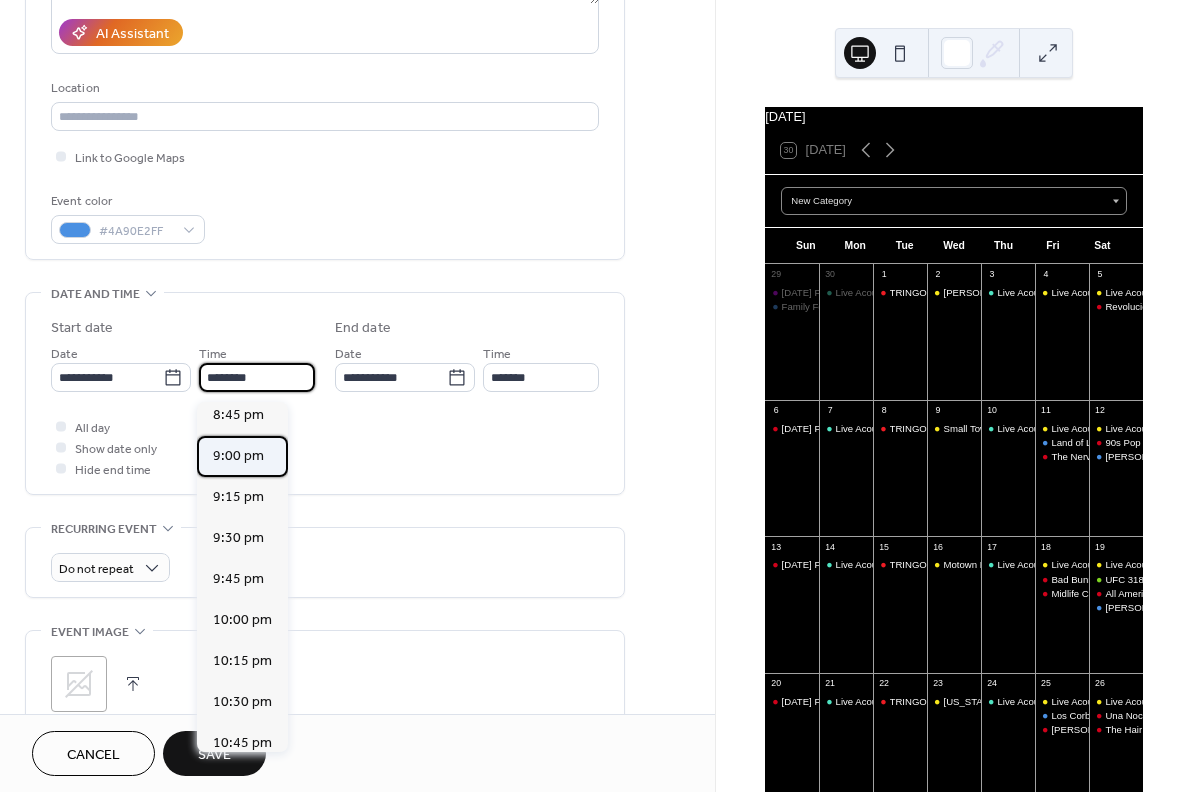 click on "9:00 pm" at bounding box center (238, 456) 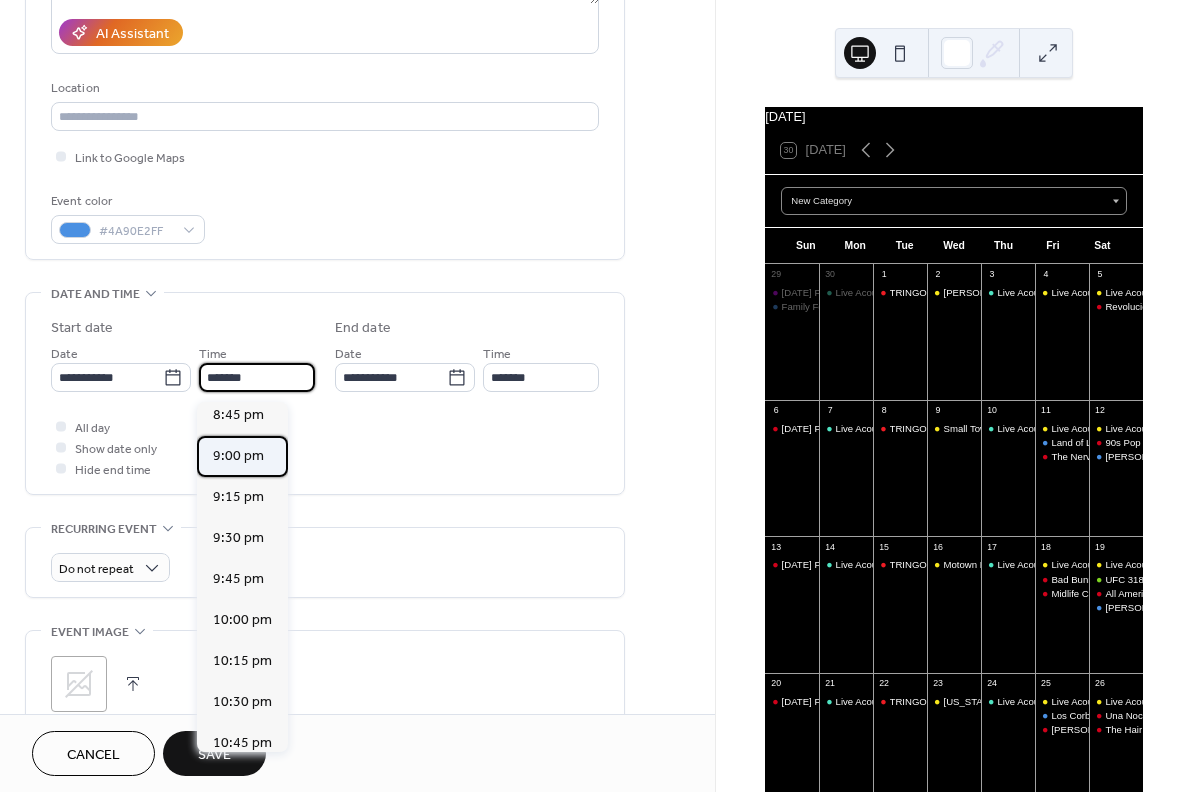 type on "********" 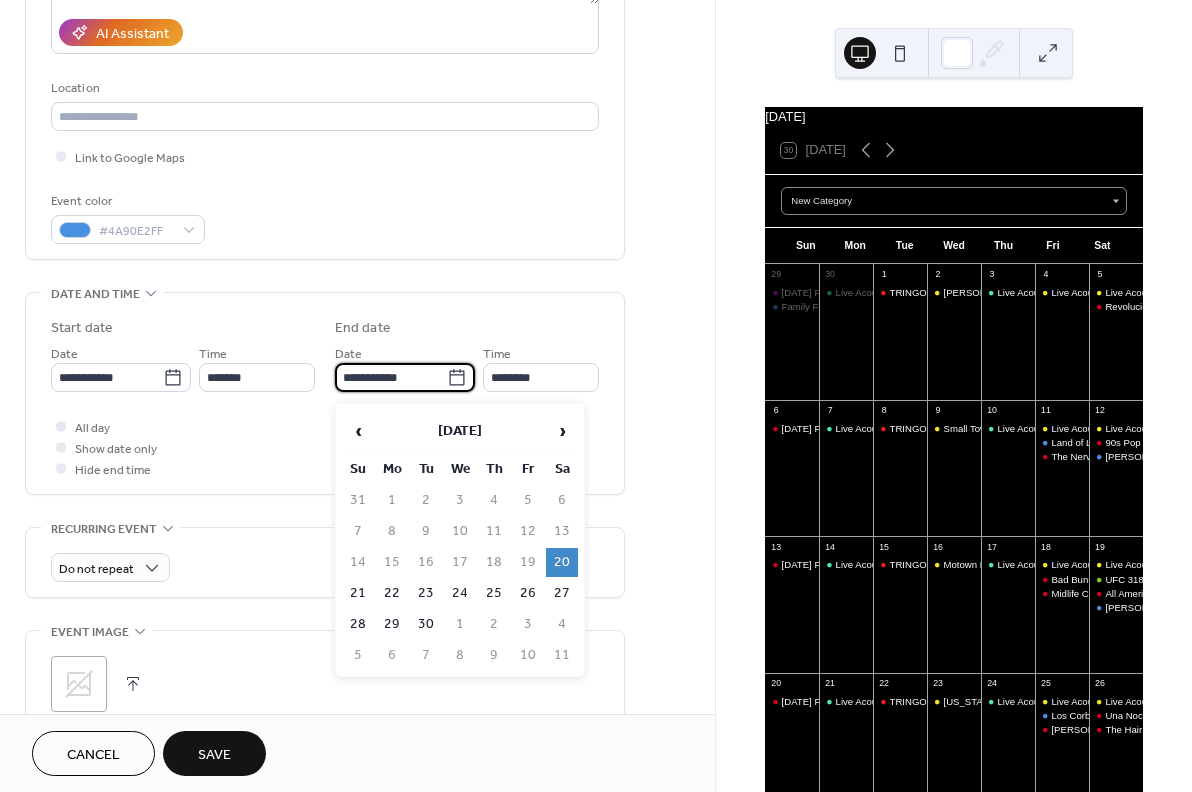 click on "**********" at bounding box center (391, 377) 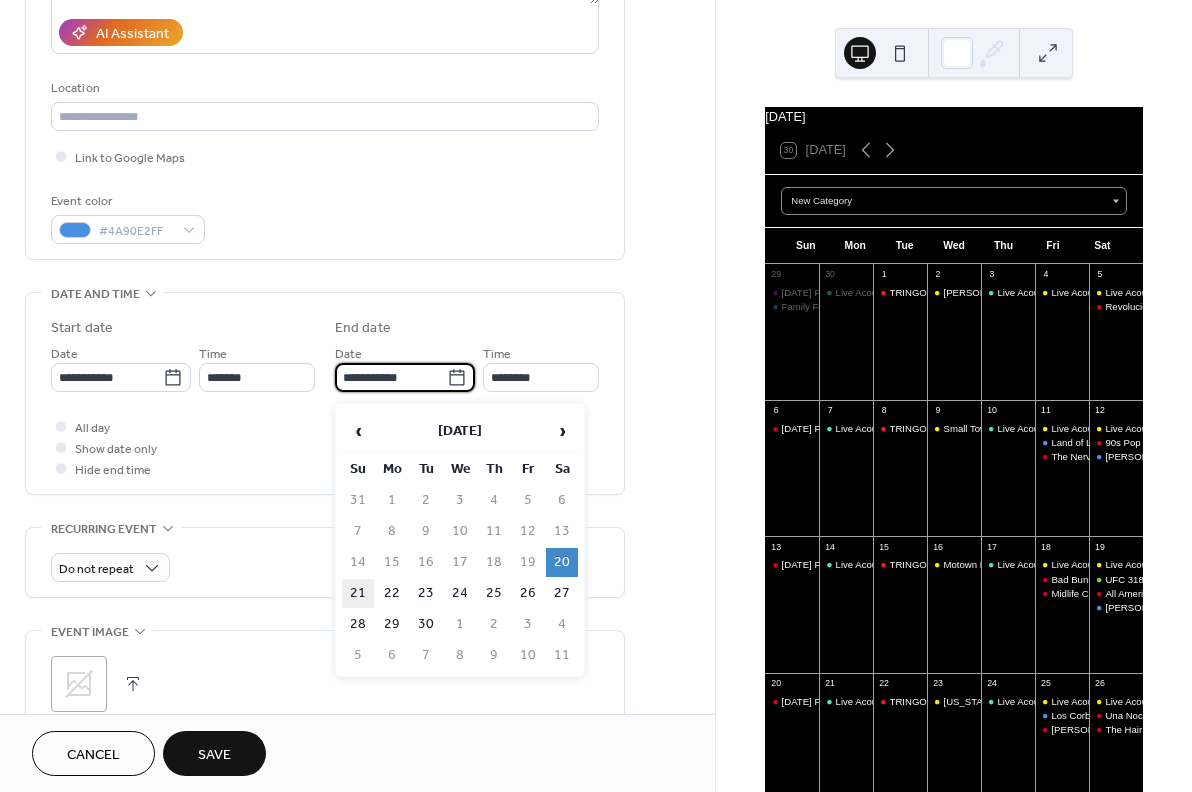 click on "21" at bounding box center [358, 593] 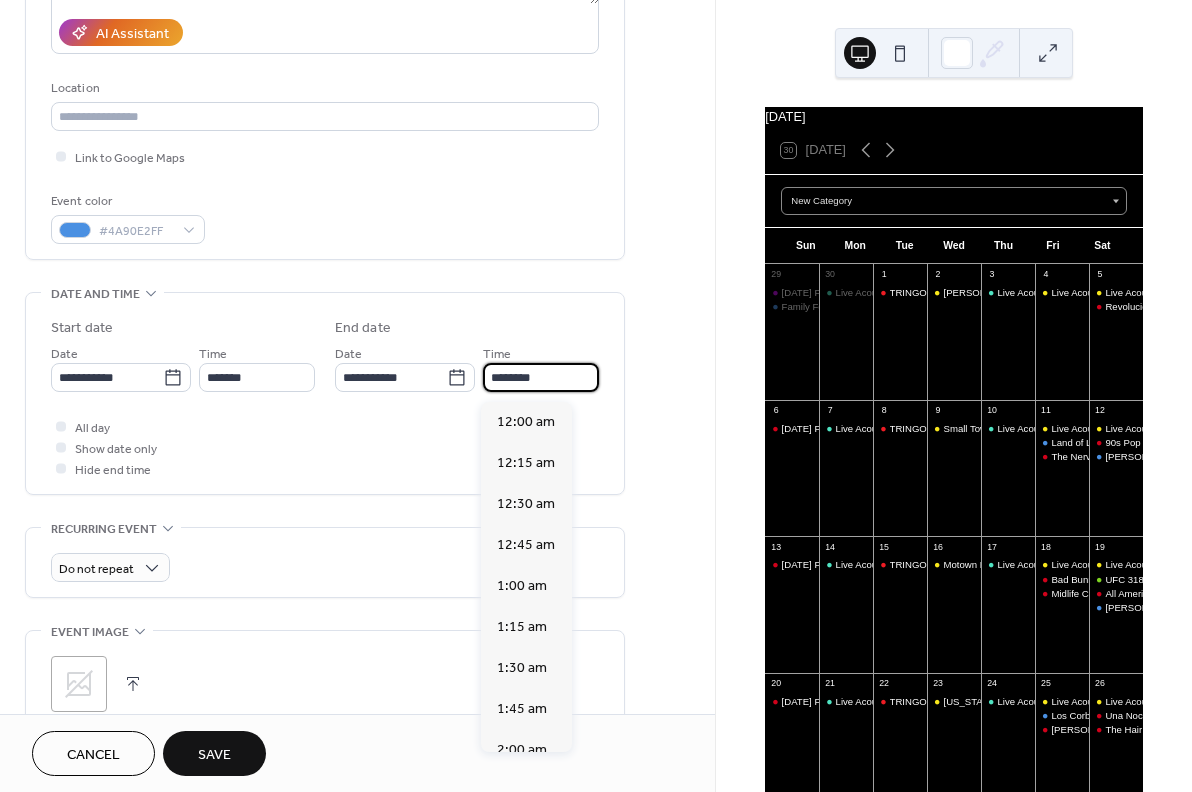 click on "********" at bounding box center (541, 377) 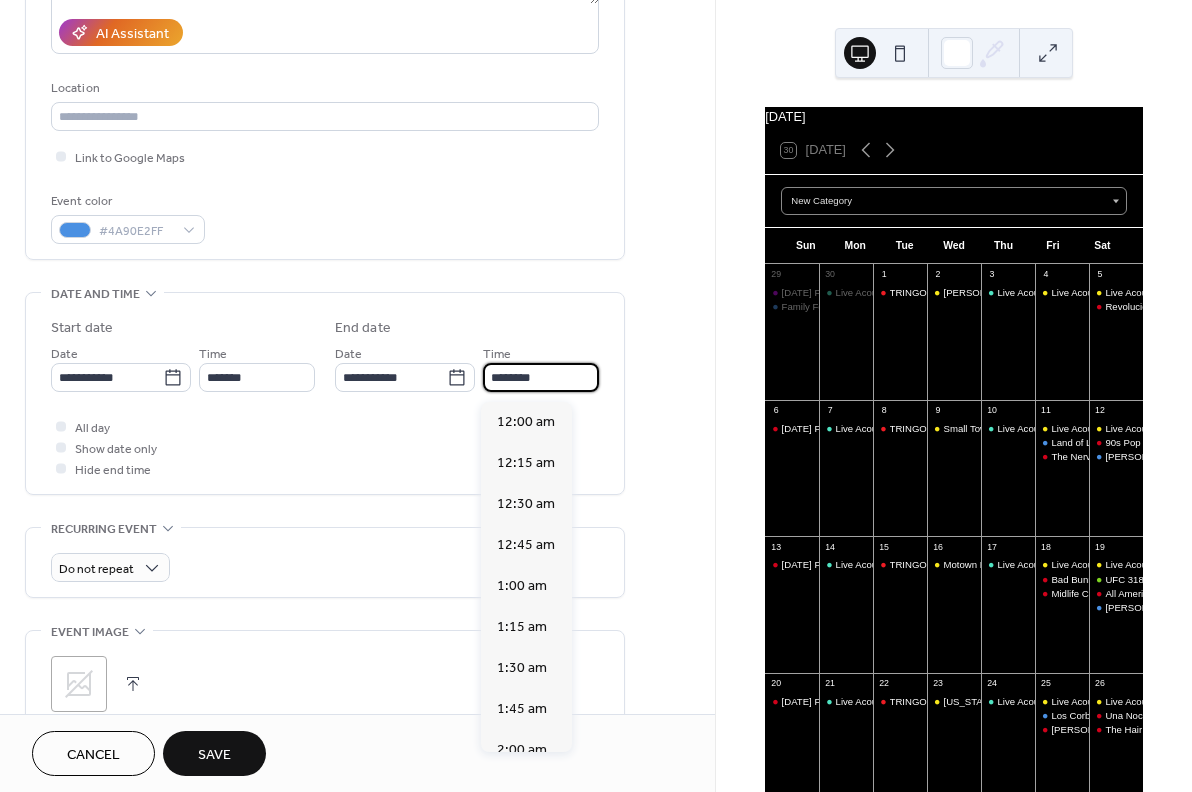 scroll, scrollTop: 0, scrollLeft: 0, axis: both 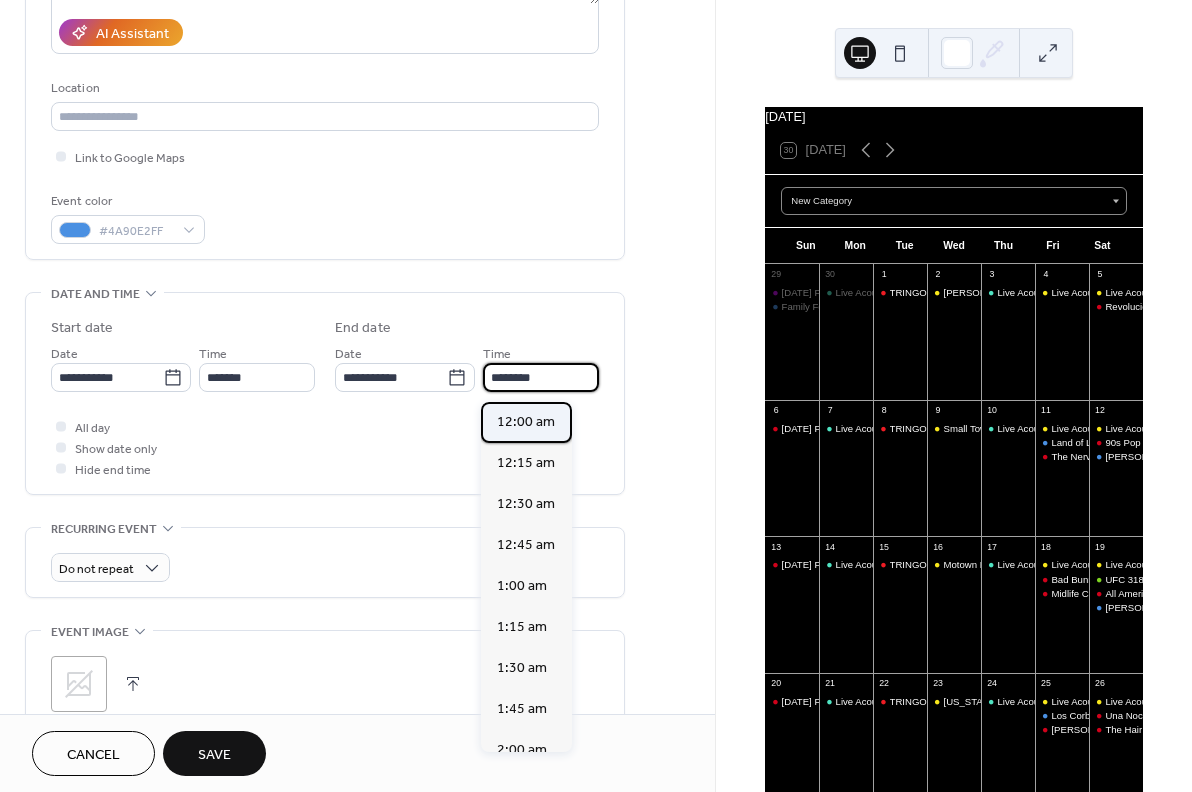 click on "12:00 am" at bounding box center [526, 422] 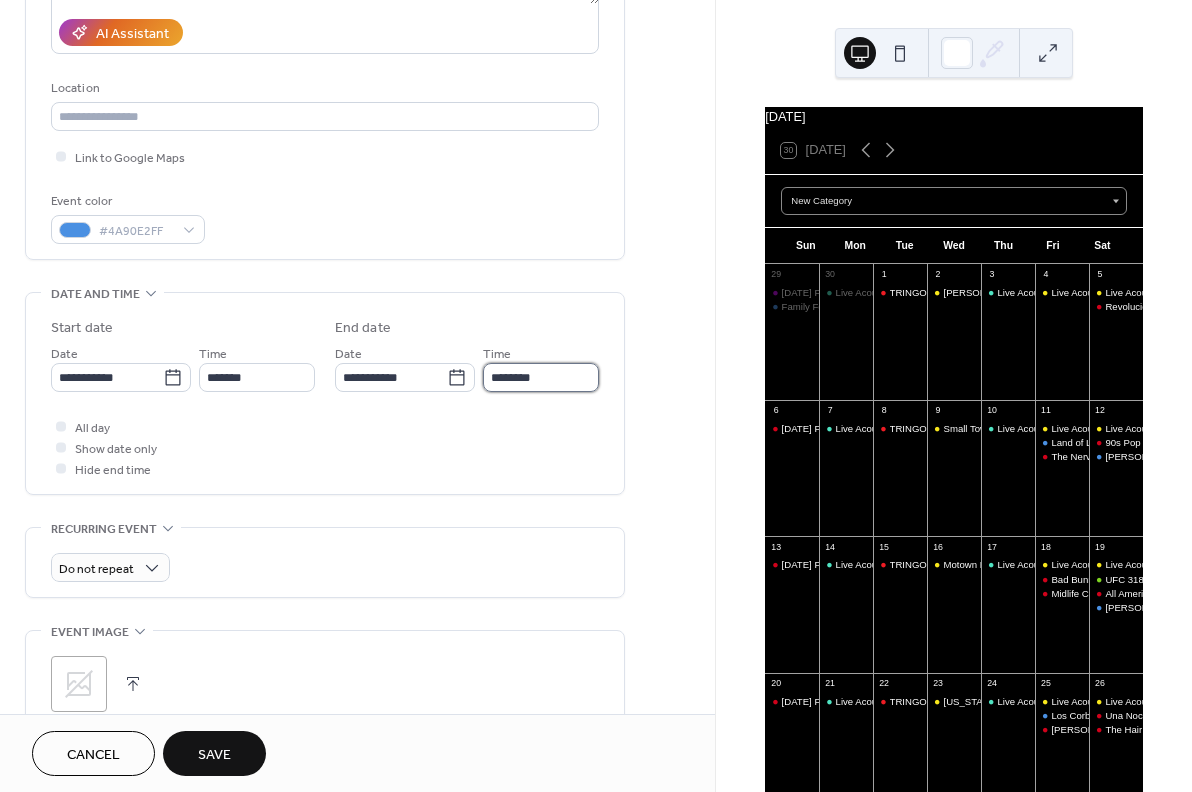 click on "********" at bounding box center (541, 377) 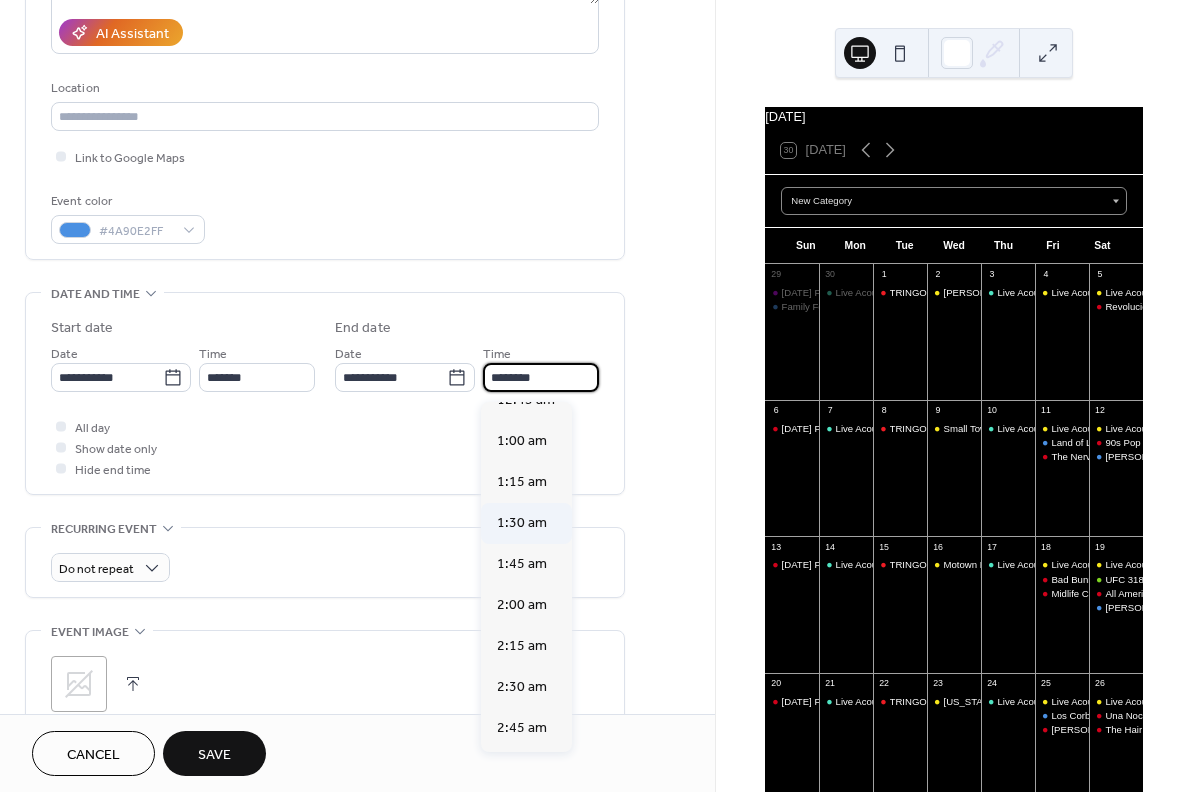 scroll, scrollTop: 150, scrollLeft: 0, axis: vertical 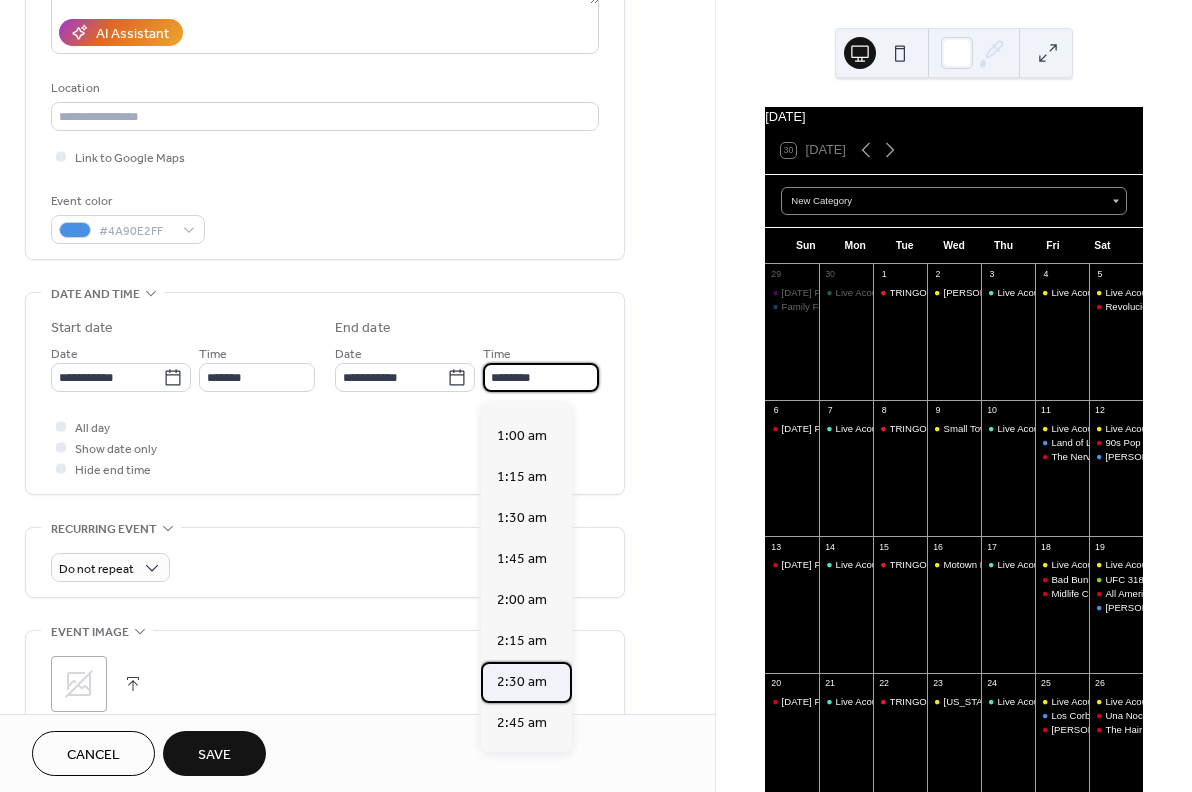 click on "2:30 am" at bounding box center [522, 682] 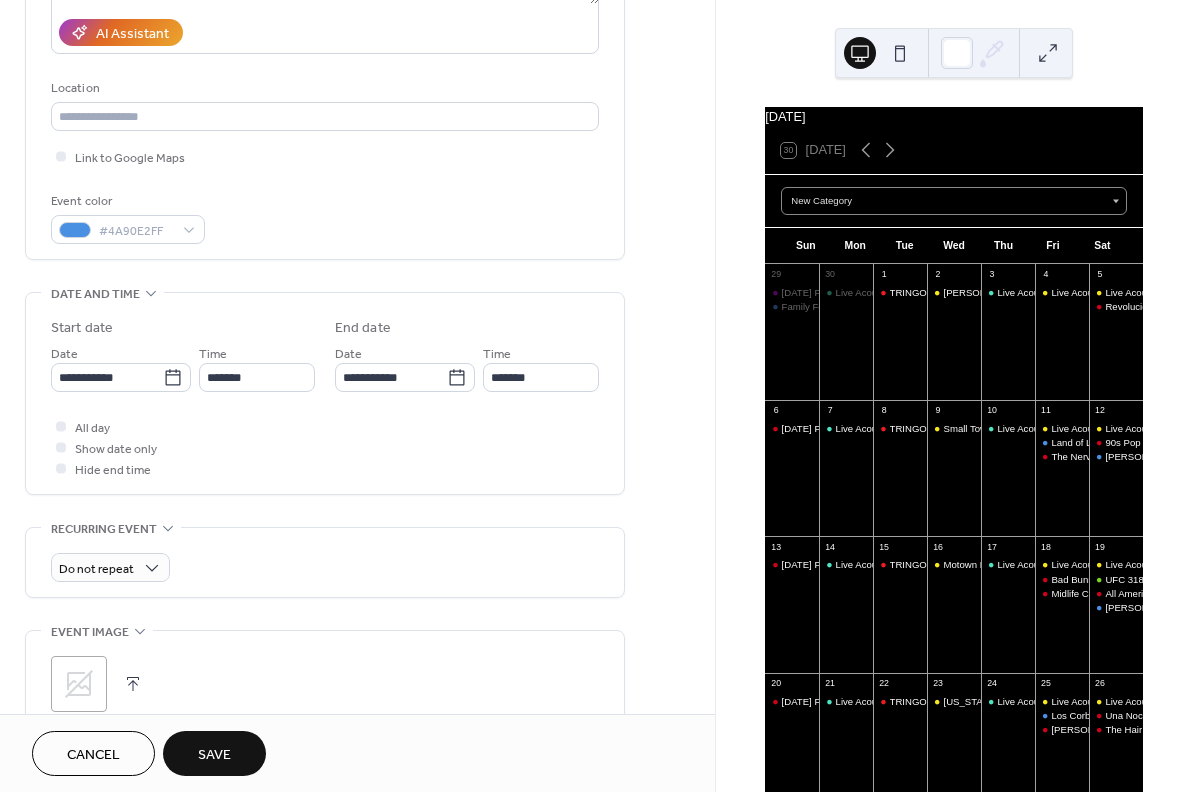 click on "All day Show date only Hide end time" at bounding box center (325, 447) 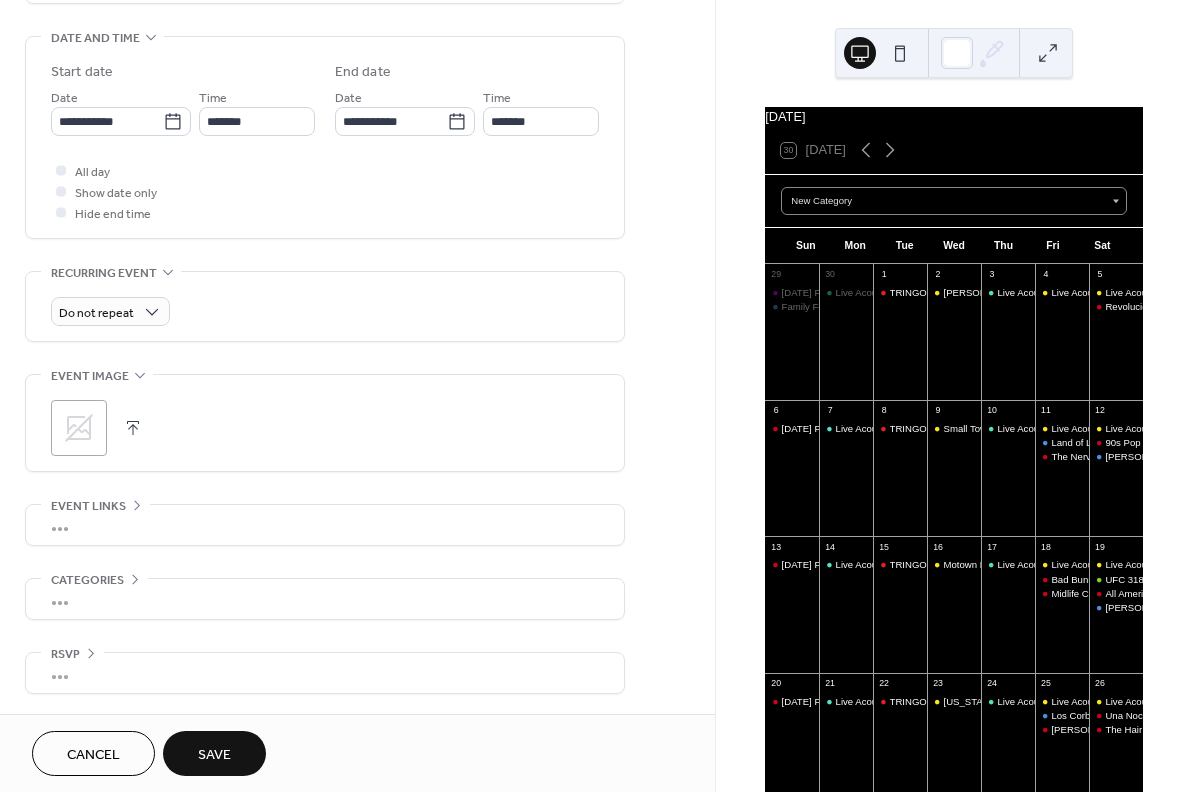 scroll, scrollTop: 621, scrollLeft: 0, axis: vertical 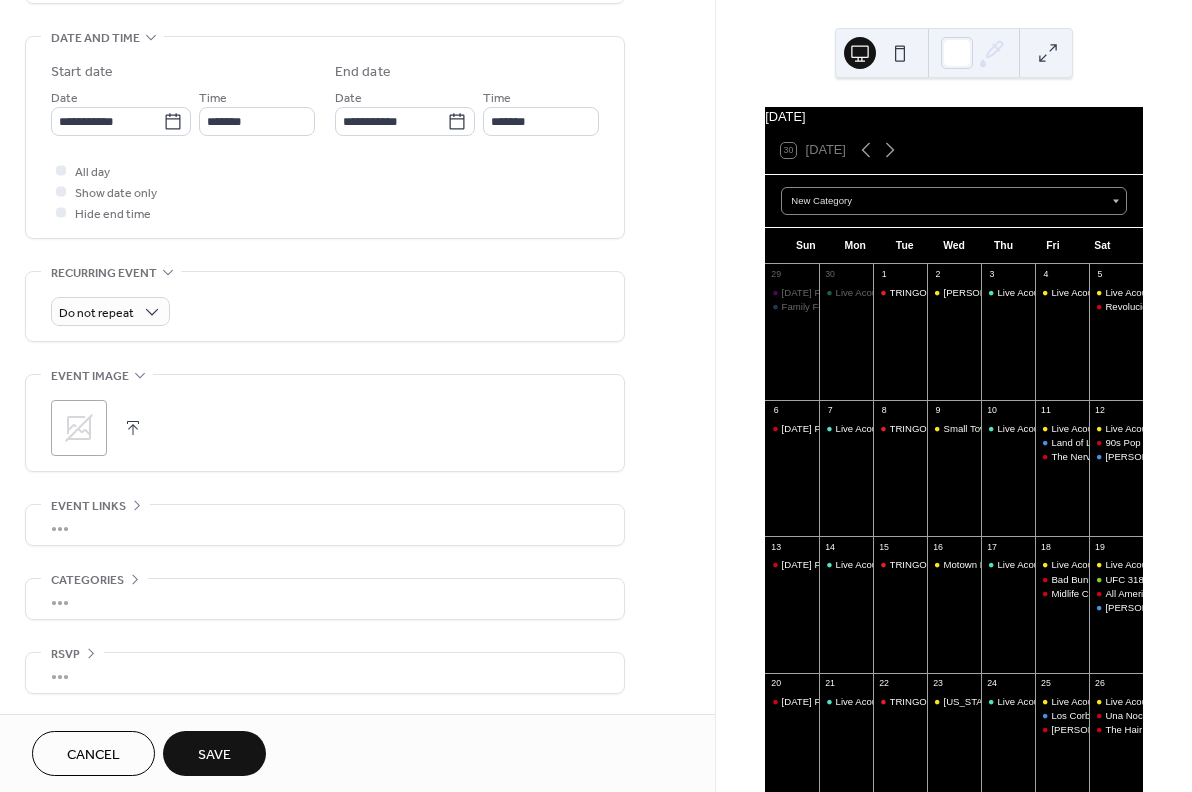 click 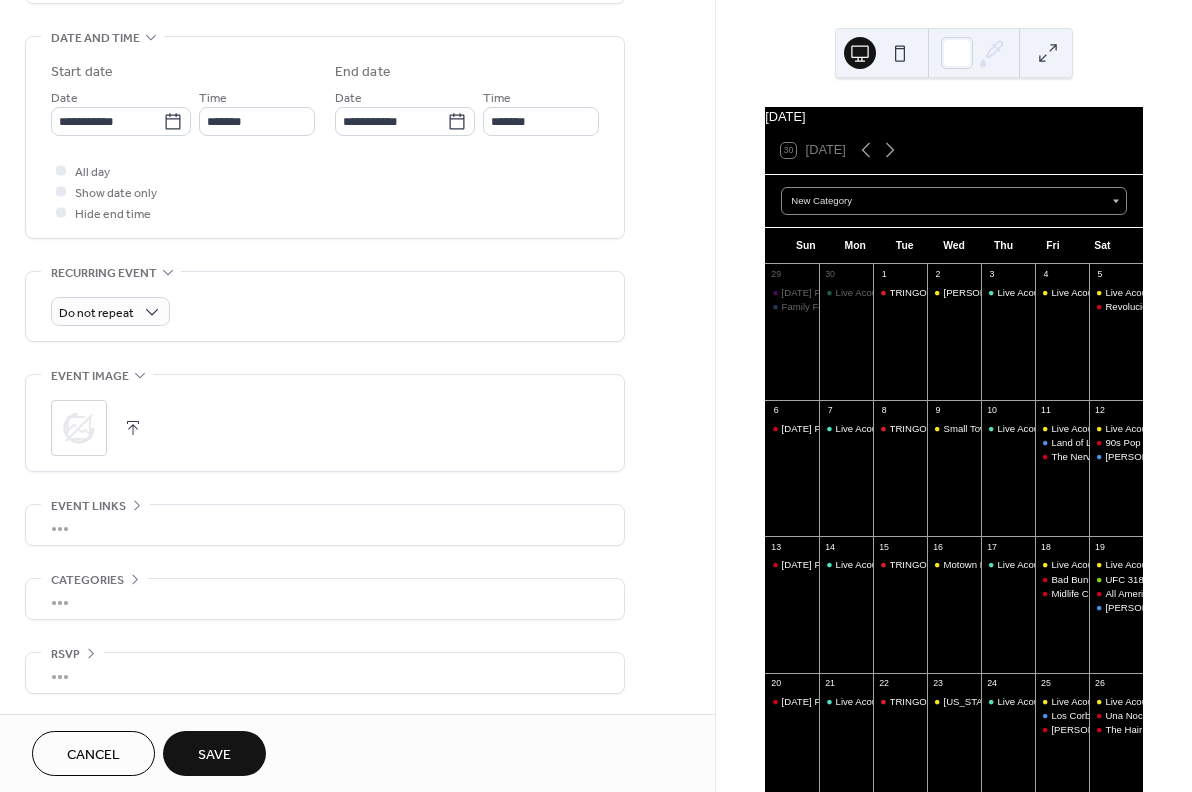 click on "•••" at bounding box center (325, 525) 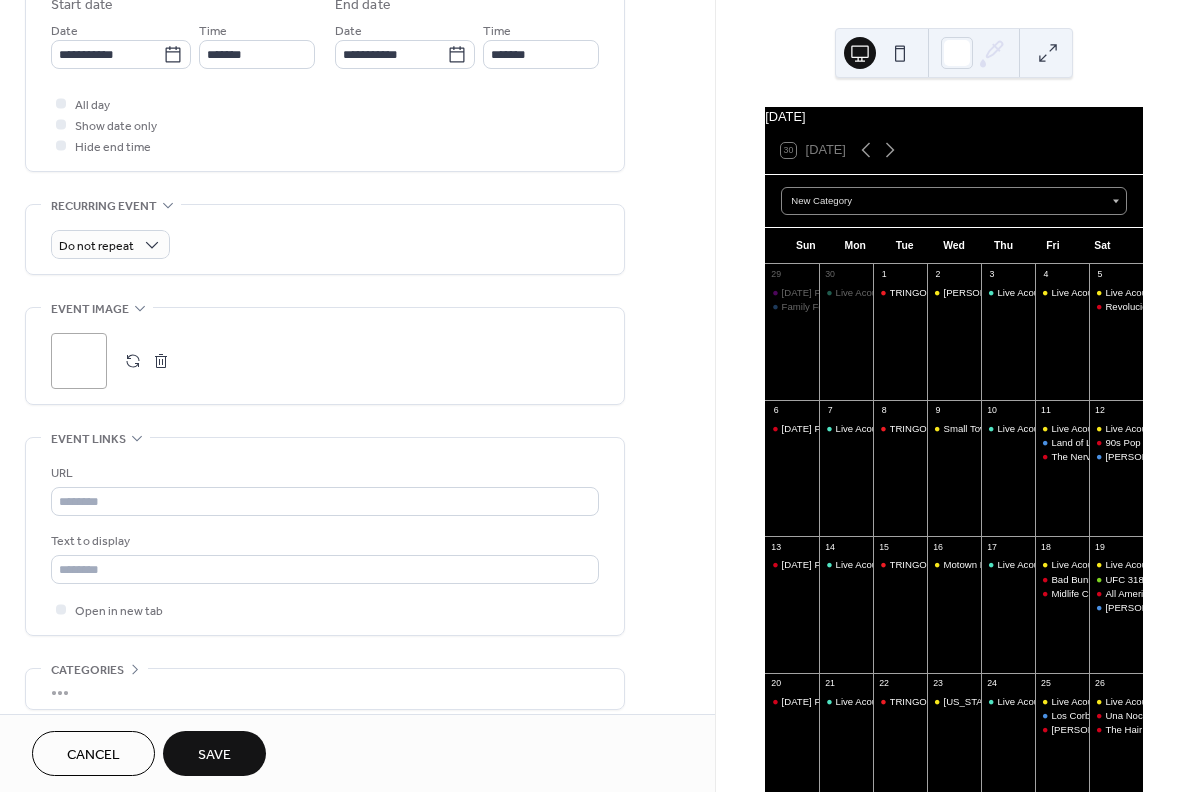 scroll, scrollTop: 705, scrollLeft: 0, axis: vertical 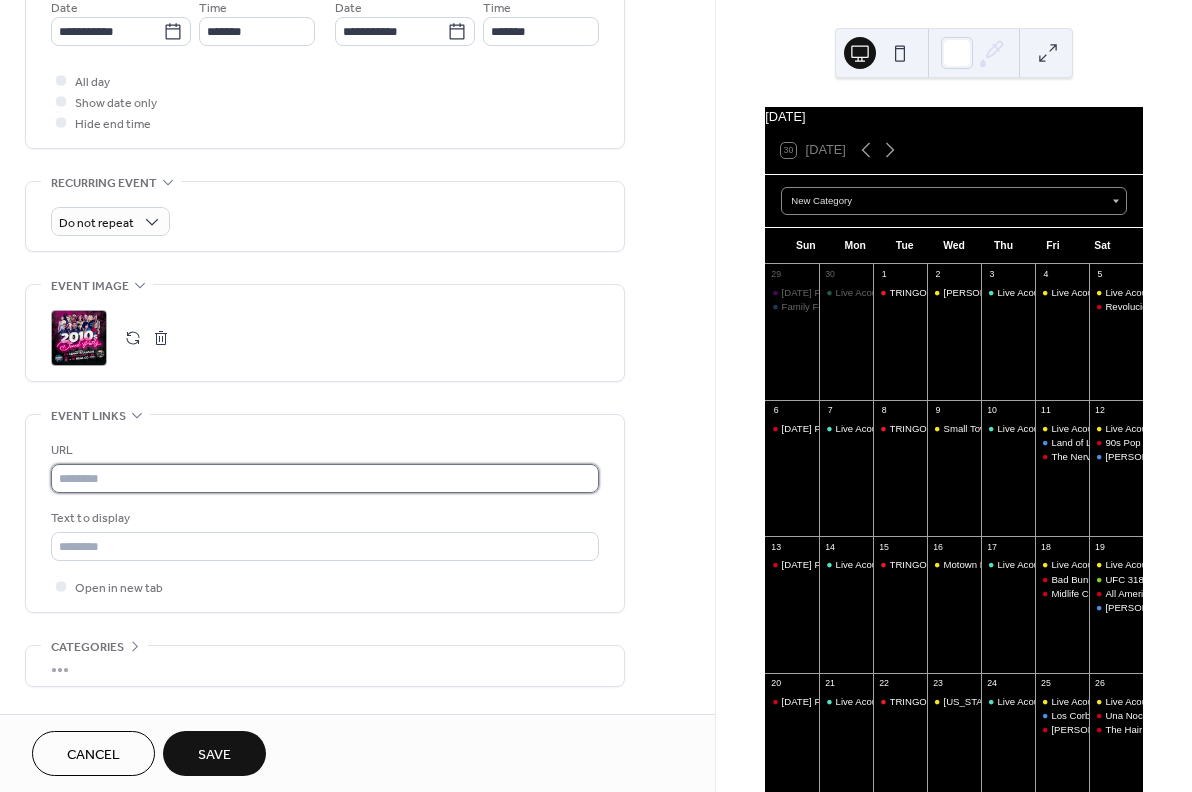 click at bounding box center [325, 478] 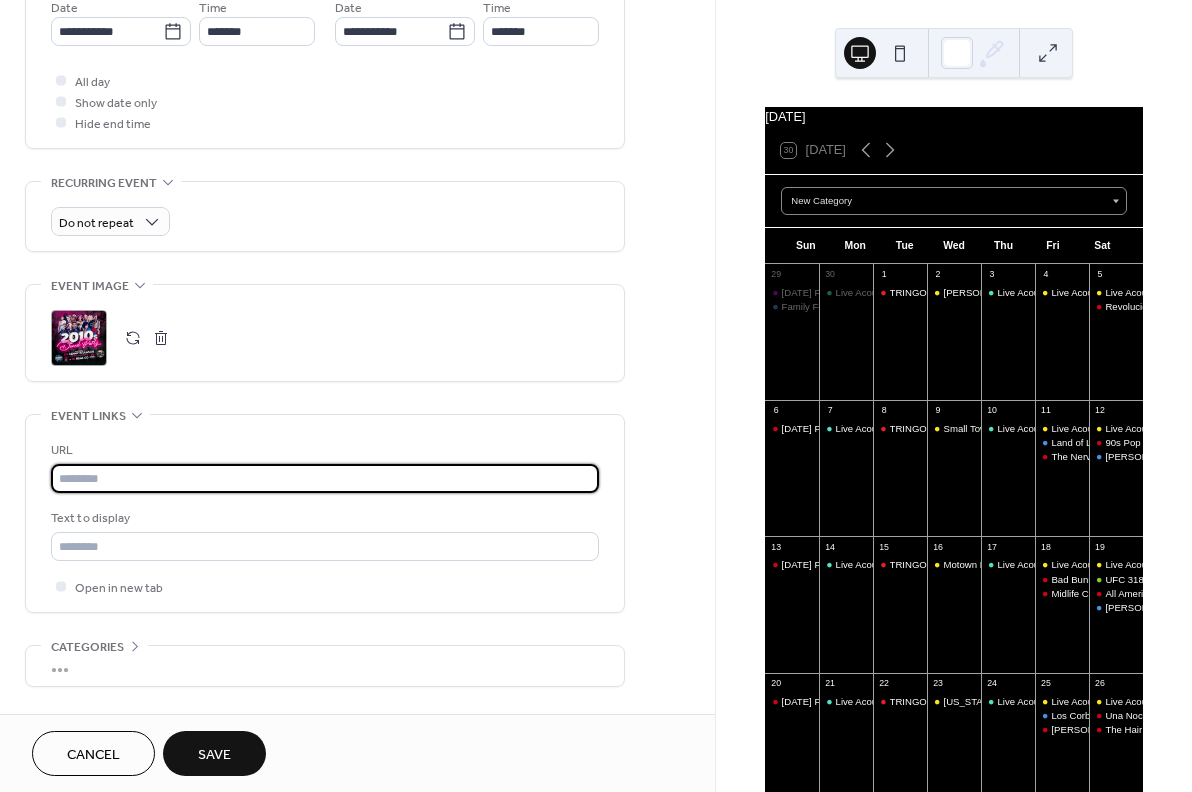 paste on "**********" 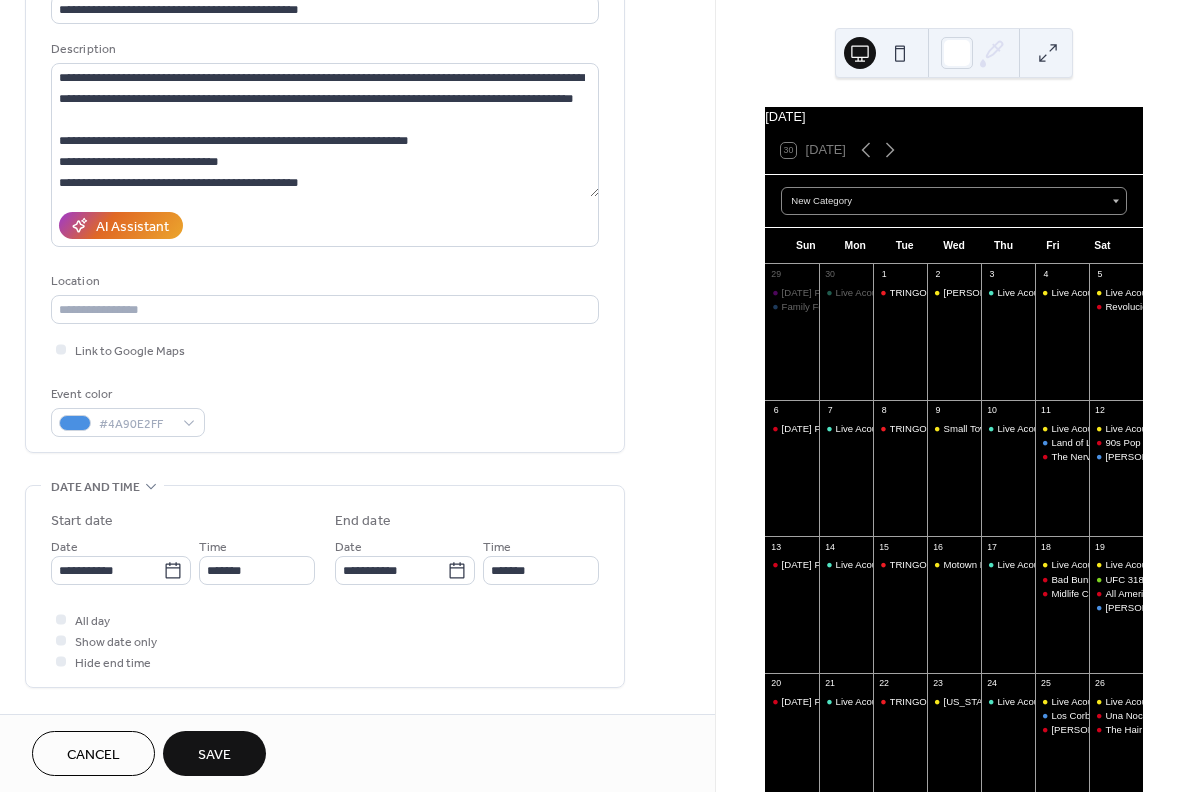 scroll, scrollTop: 262, scrollLeft: 0, axis: vertical 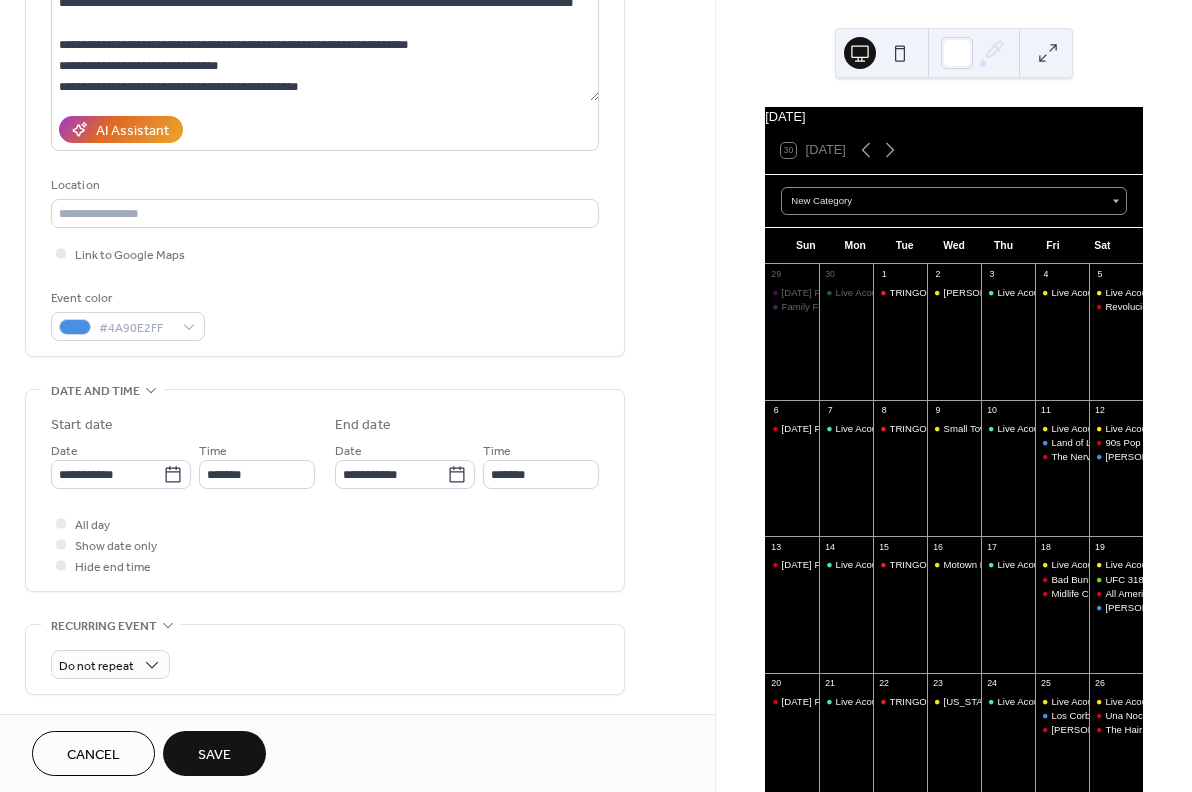 type on "**********" 